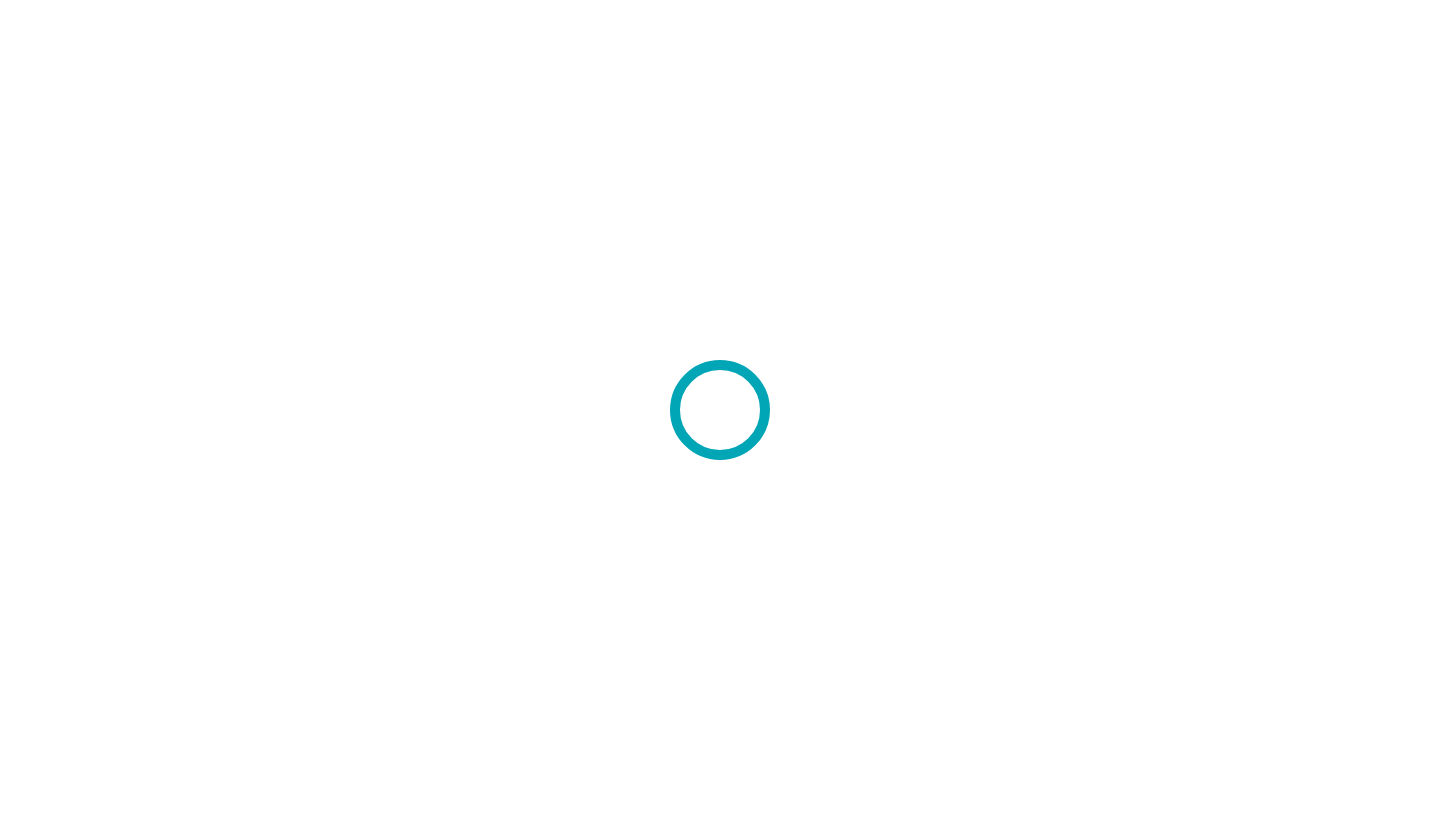 scroll, scrollTop: 0, scrollLeft: 0, axis: both 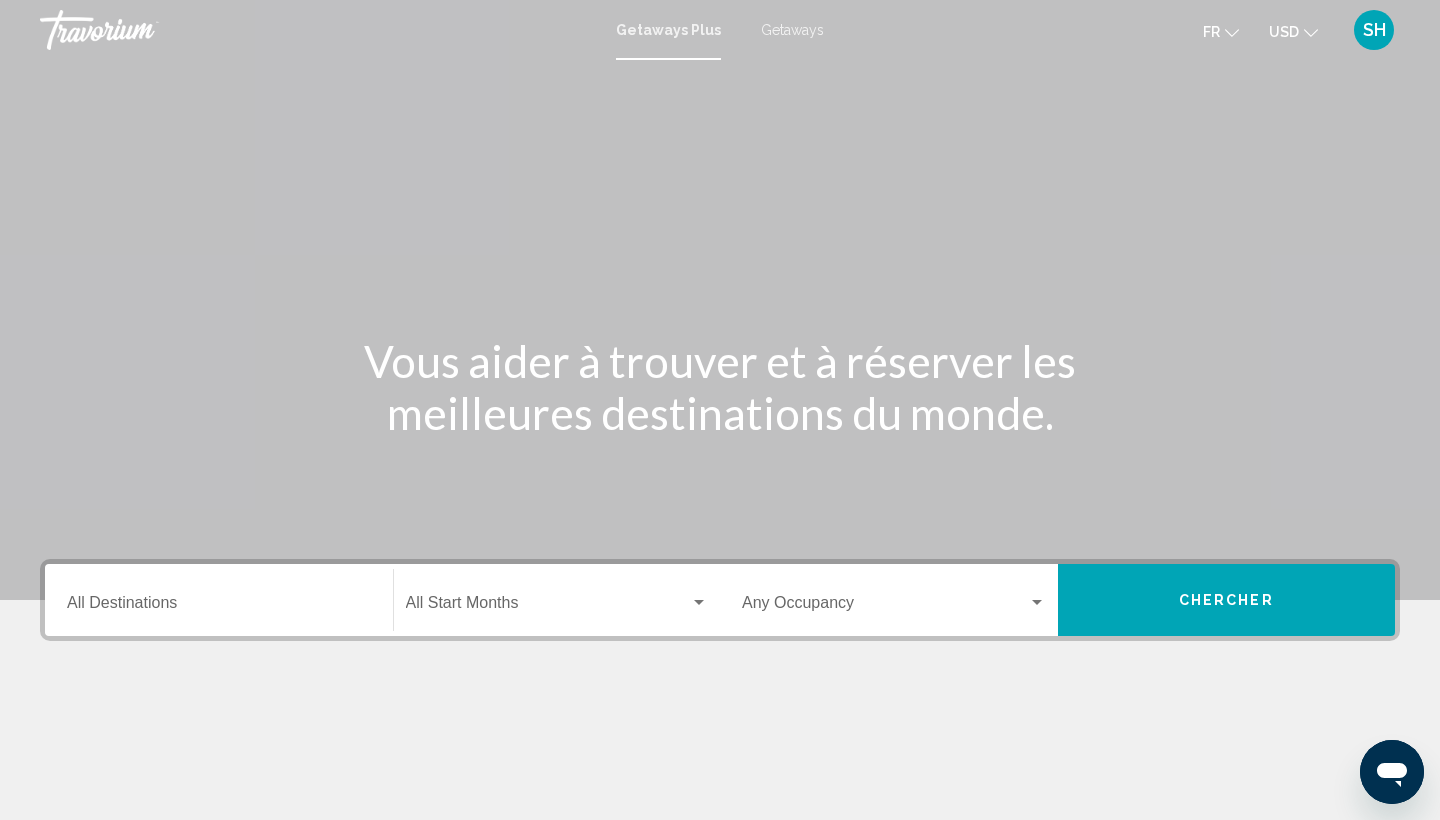 click on "USD" 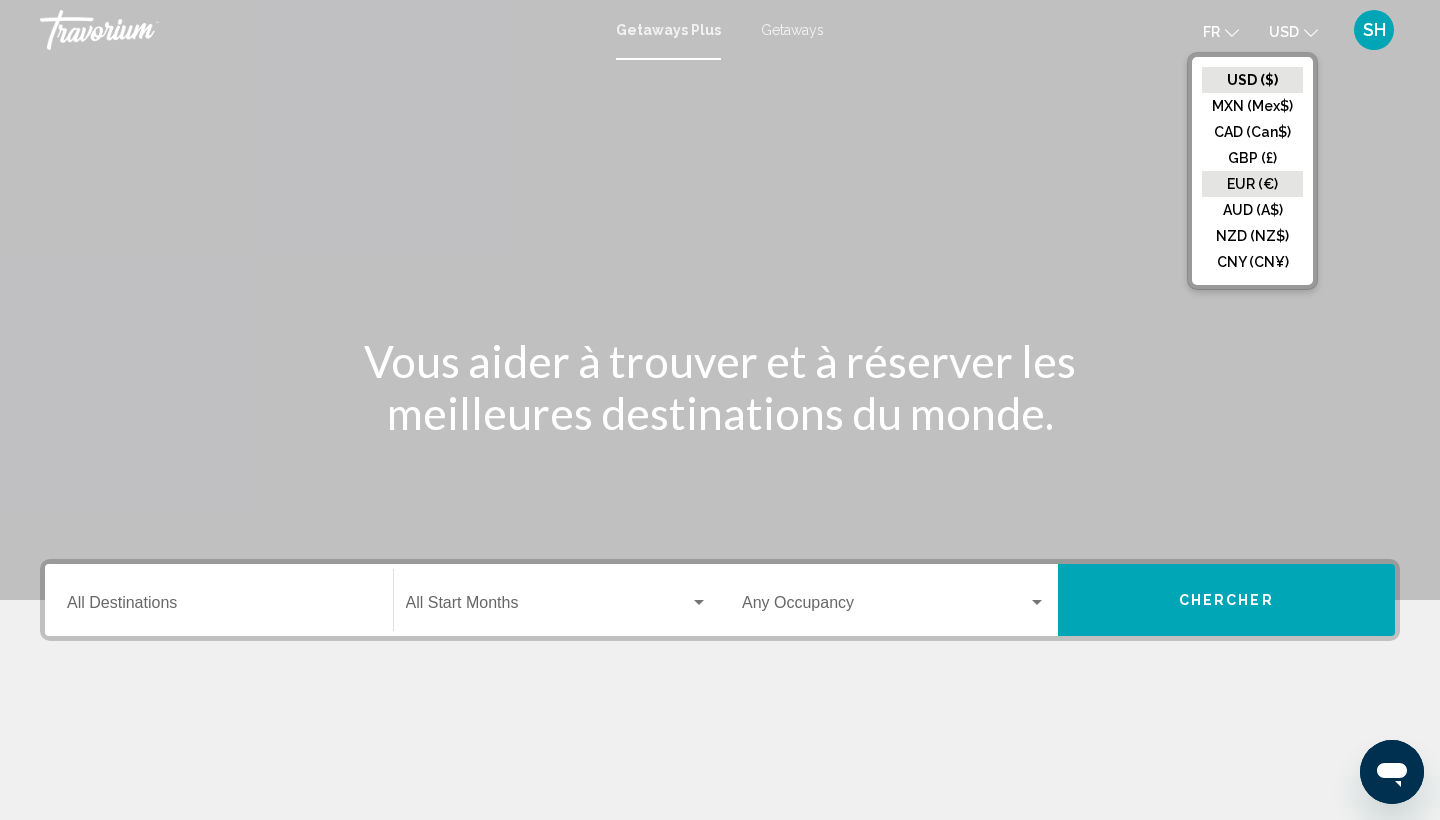click on "EUR (€)" 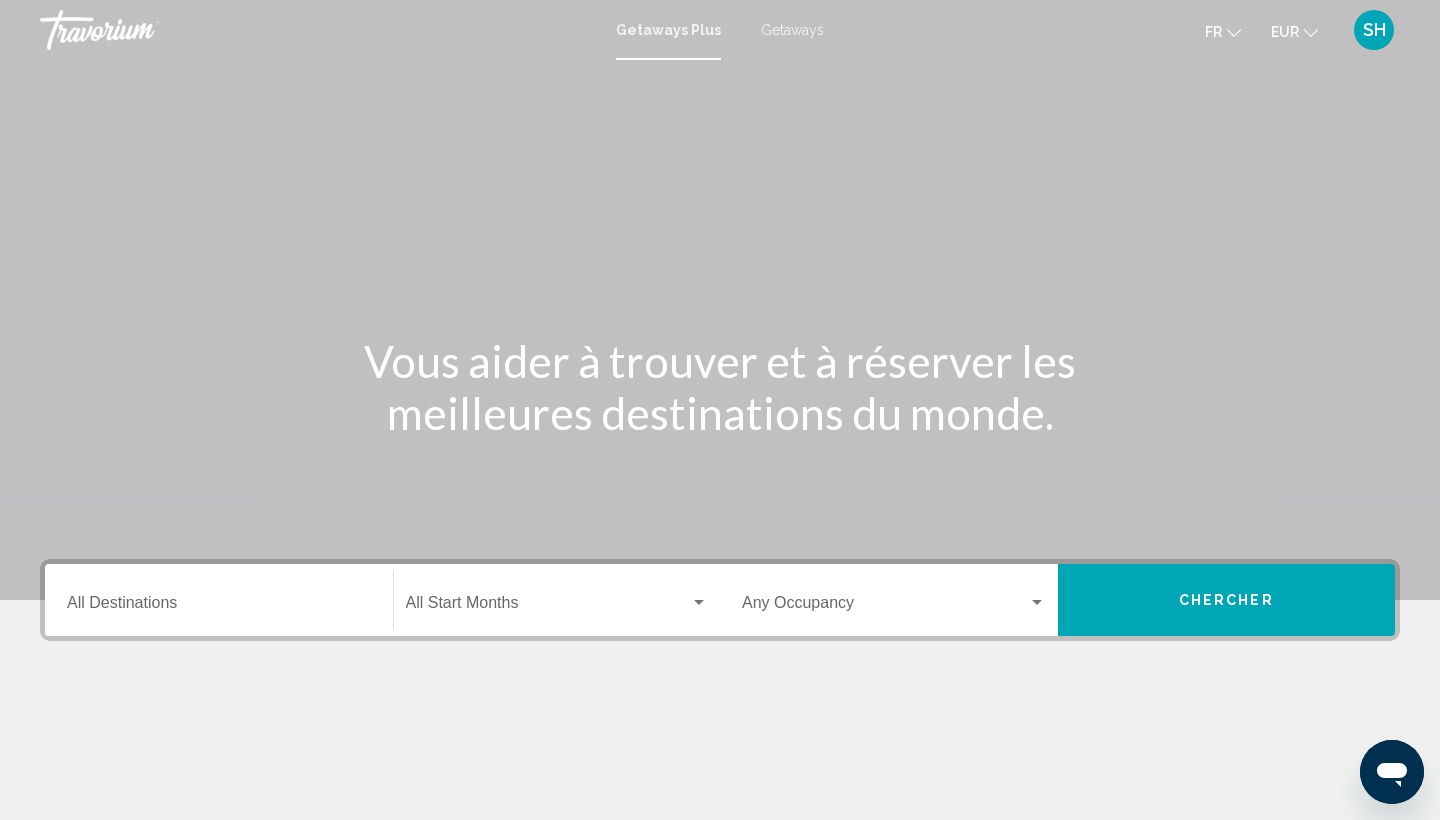 click on "Getaways" at bounding box center (792, 30) 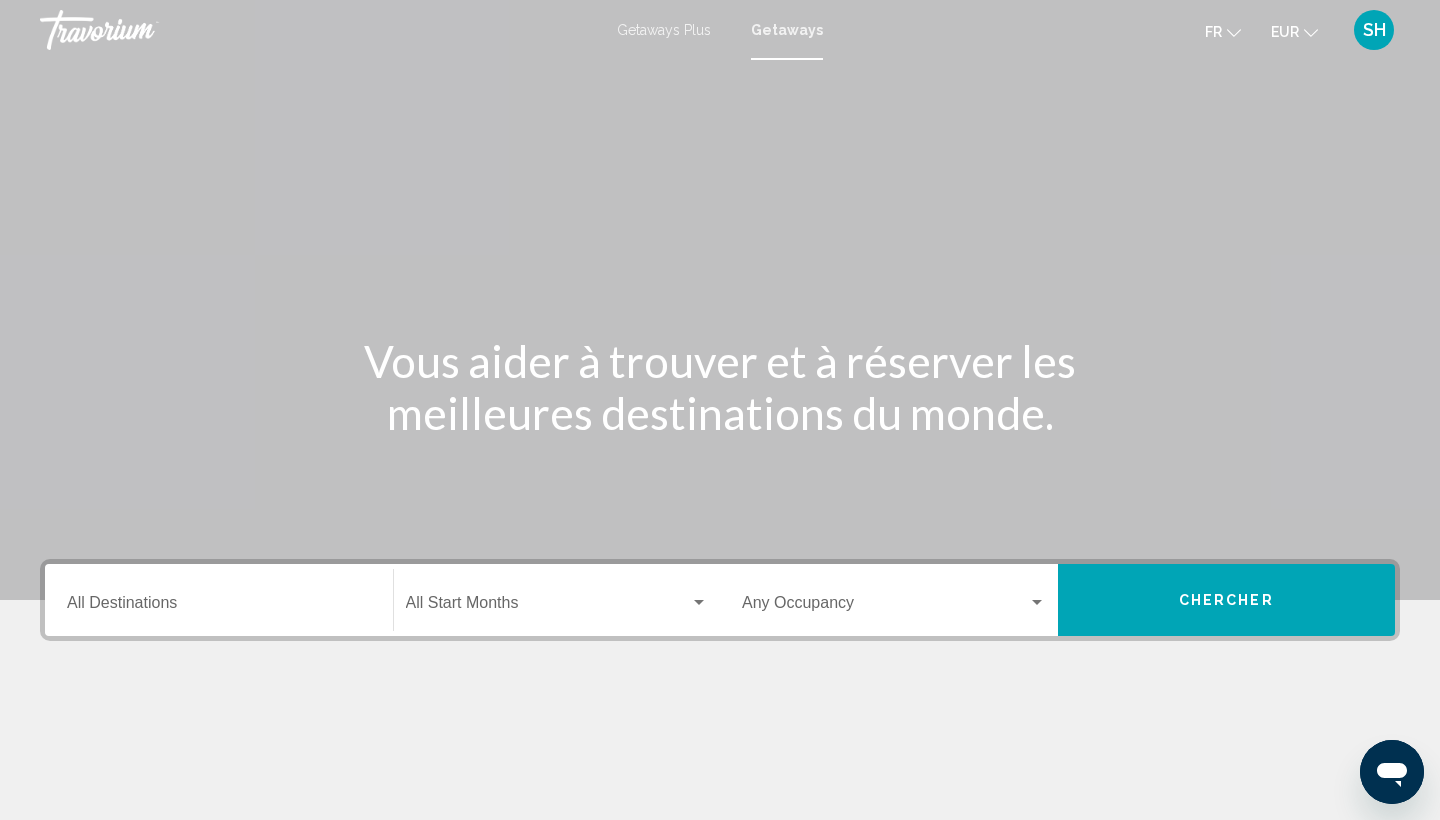 click on "Getaways" at bounding box center (787, 30) 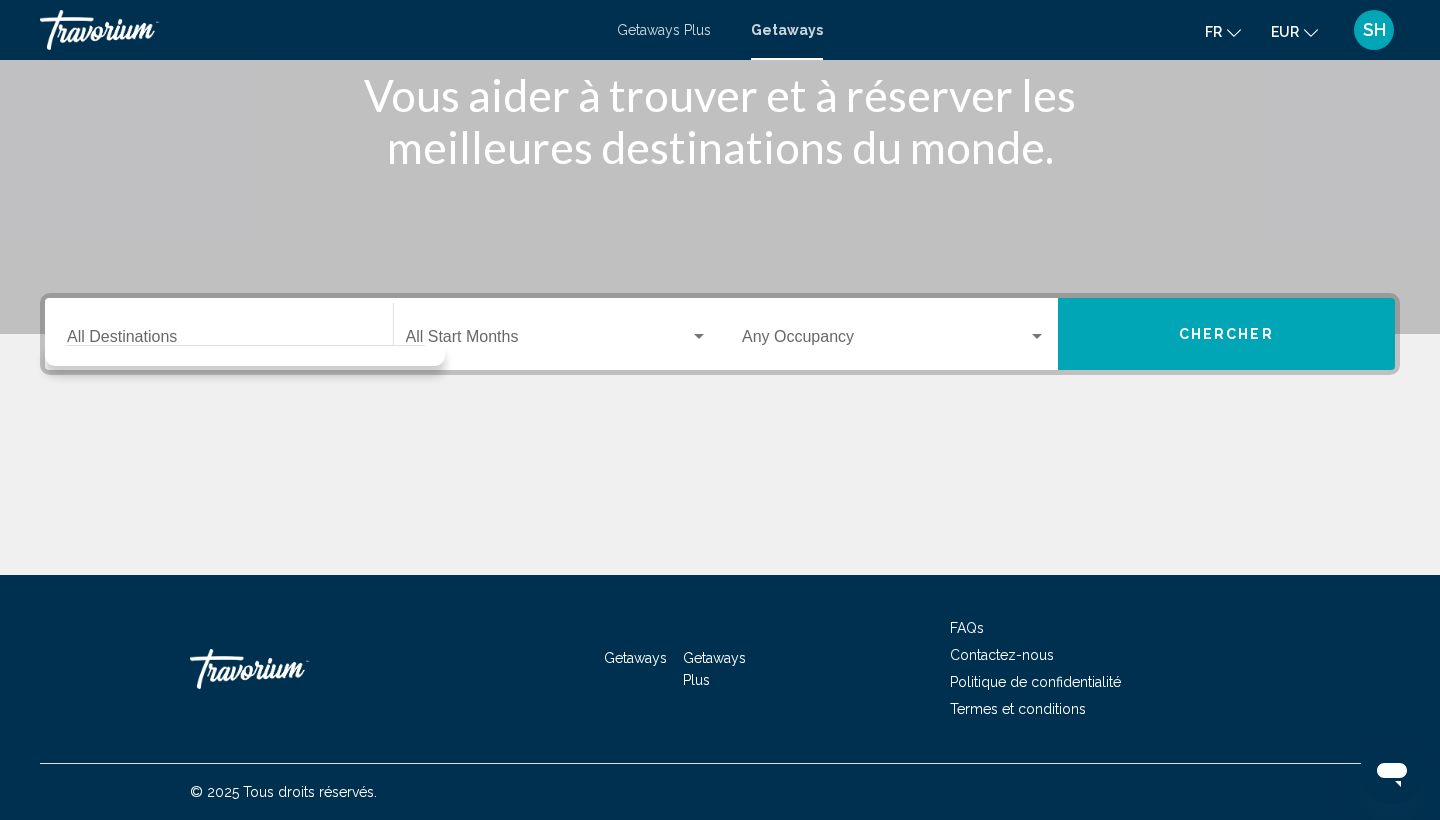 click on "Destination All Destinations" at bounding box center [219, 334] 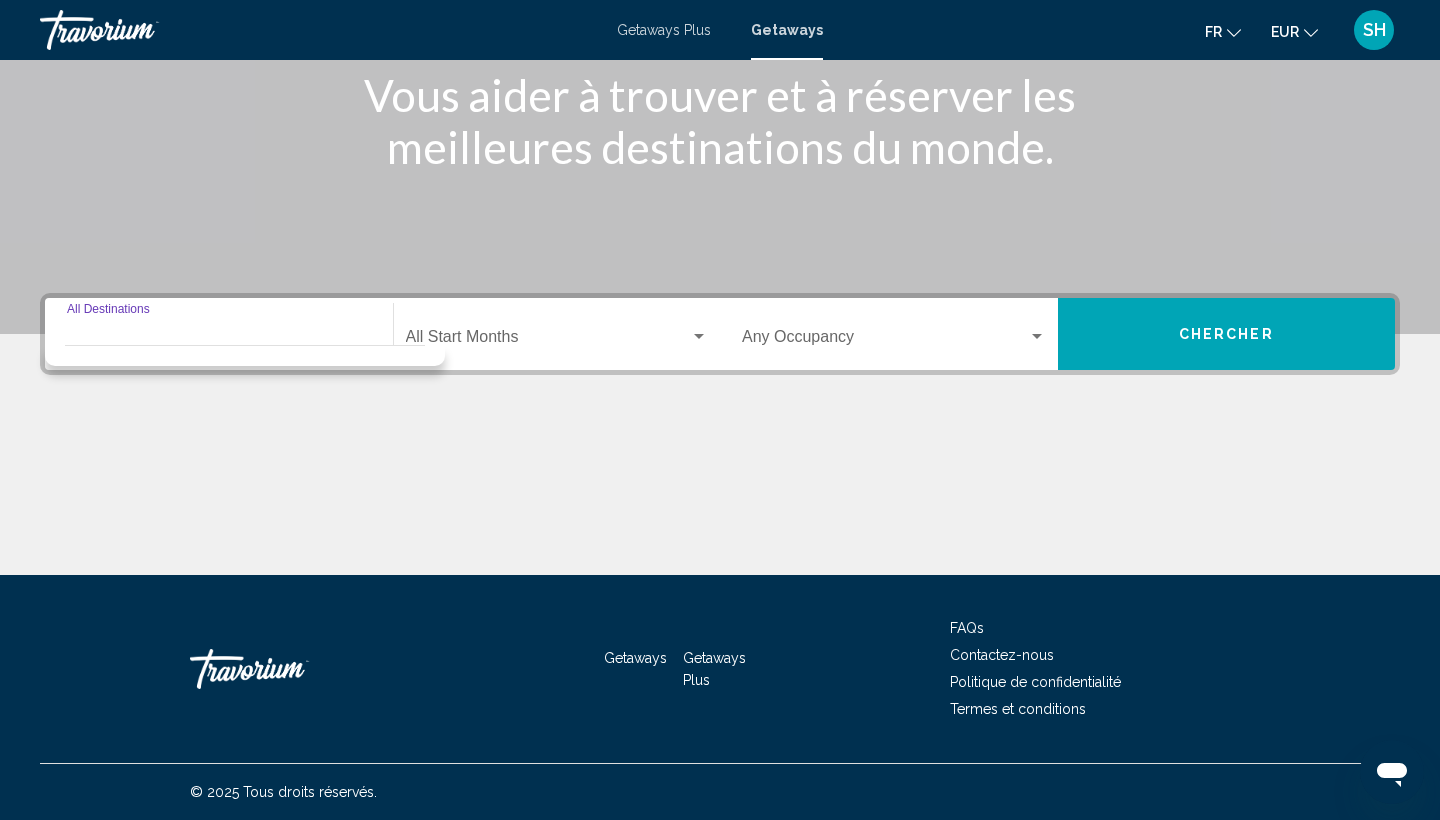 click on "Destination All Destinations" at bounding box center [219, 334] 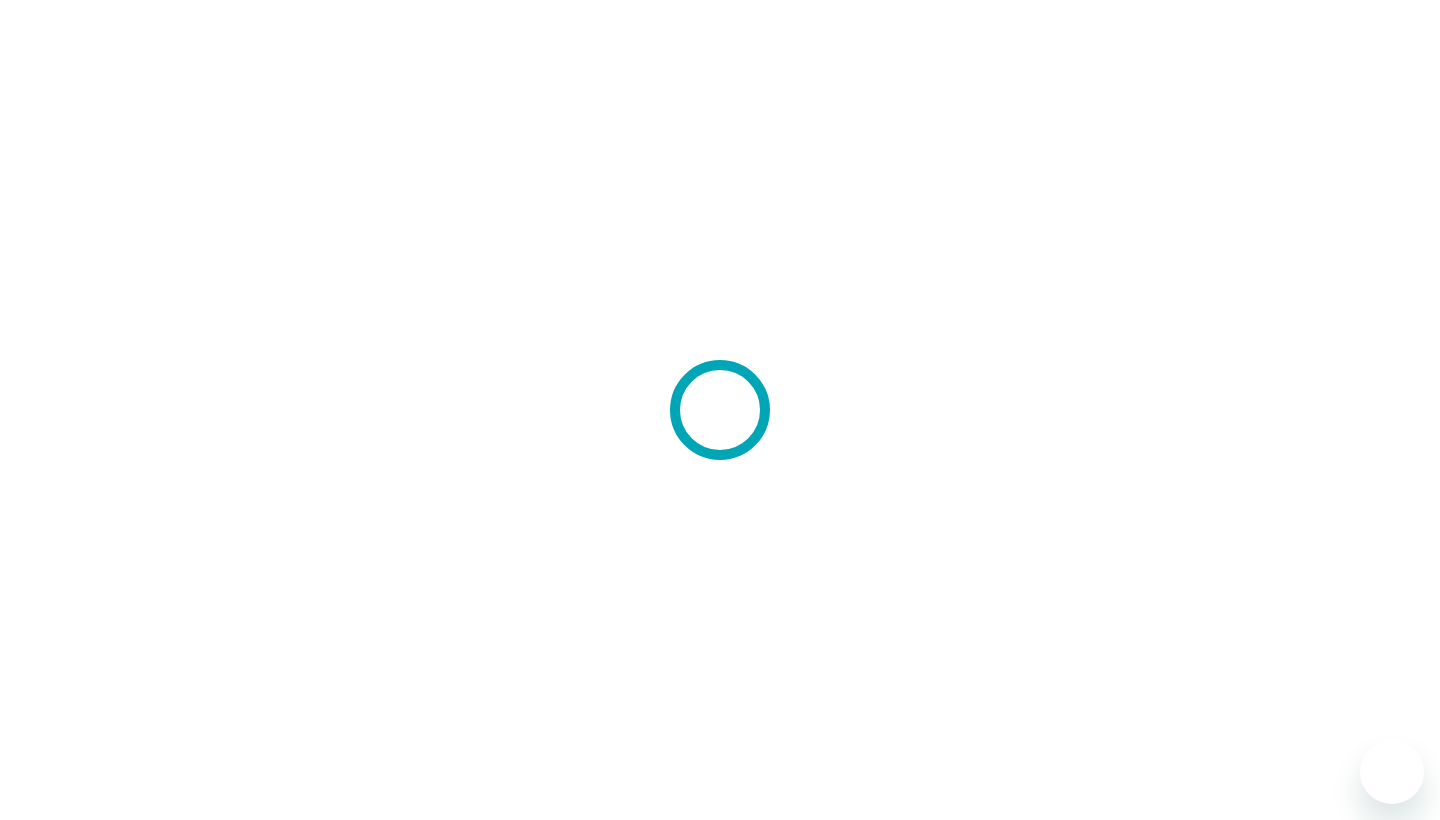 scroll, scrollTop: 0, scrollLeft: 0, axis: both 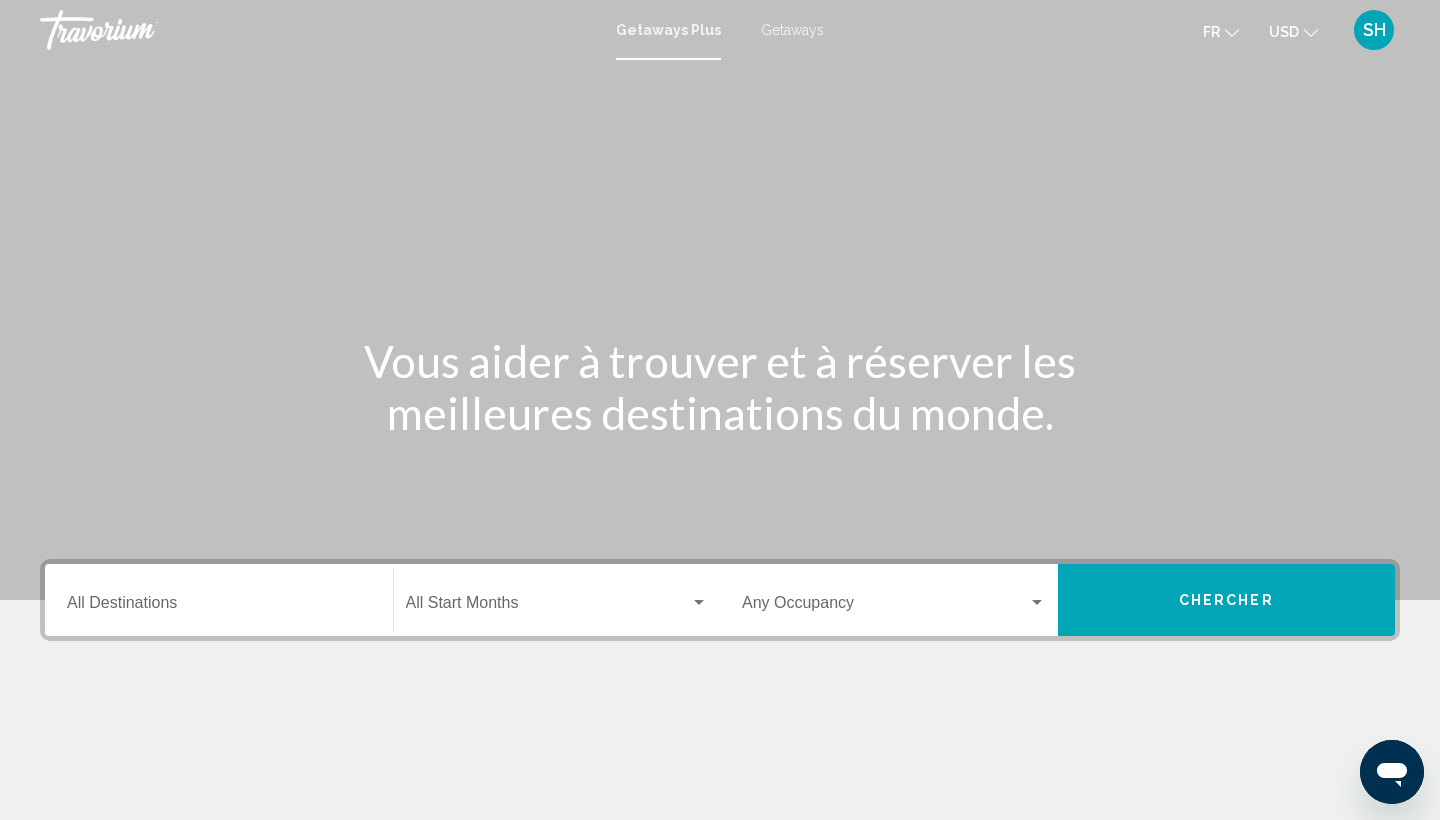 click on "USD" 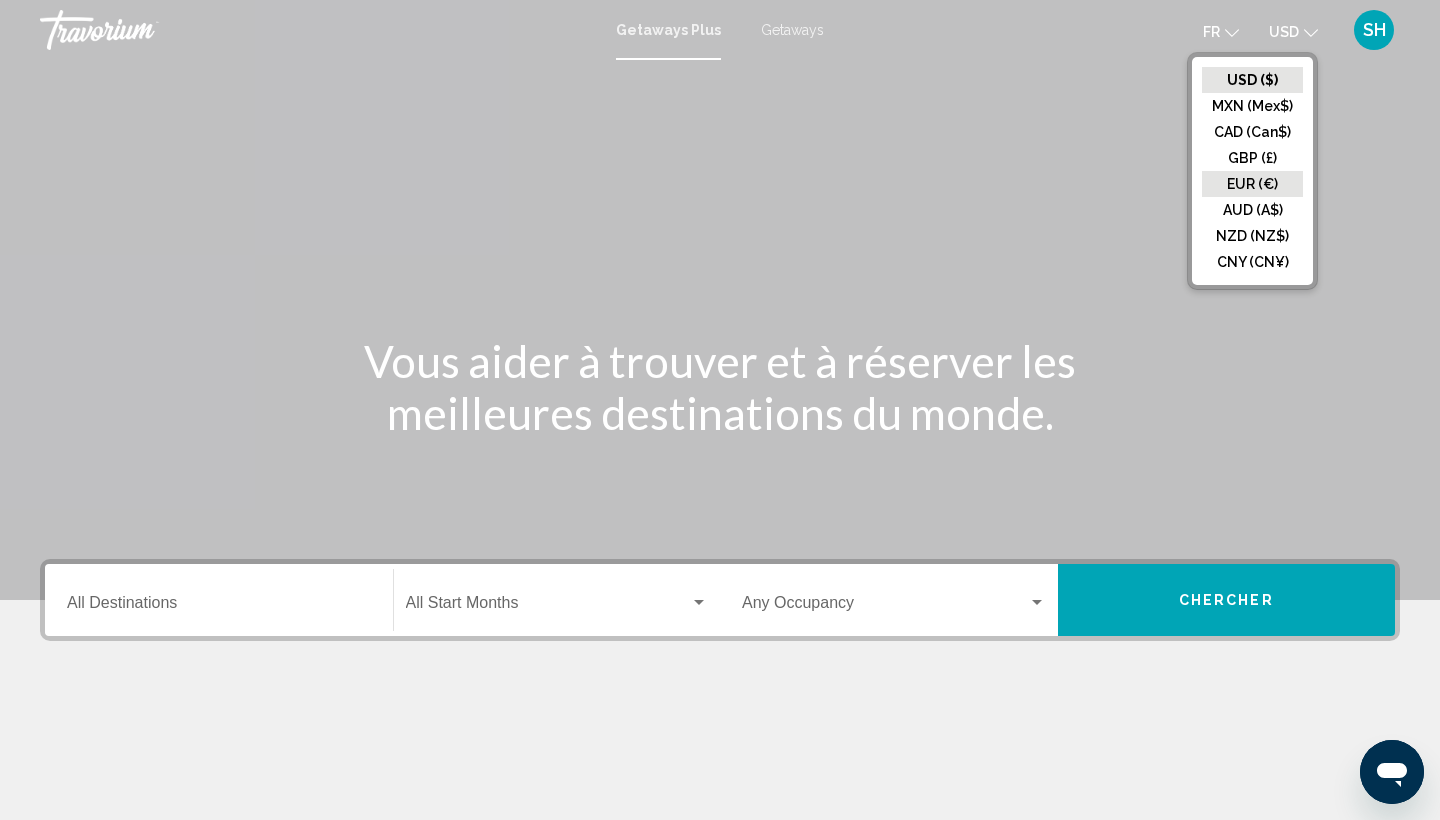 click on "EUR (€)" 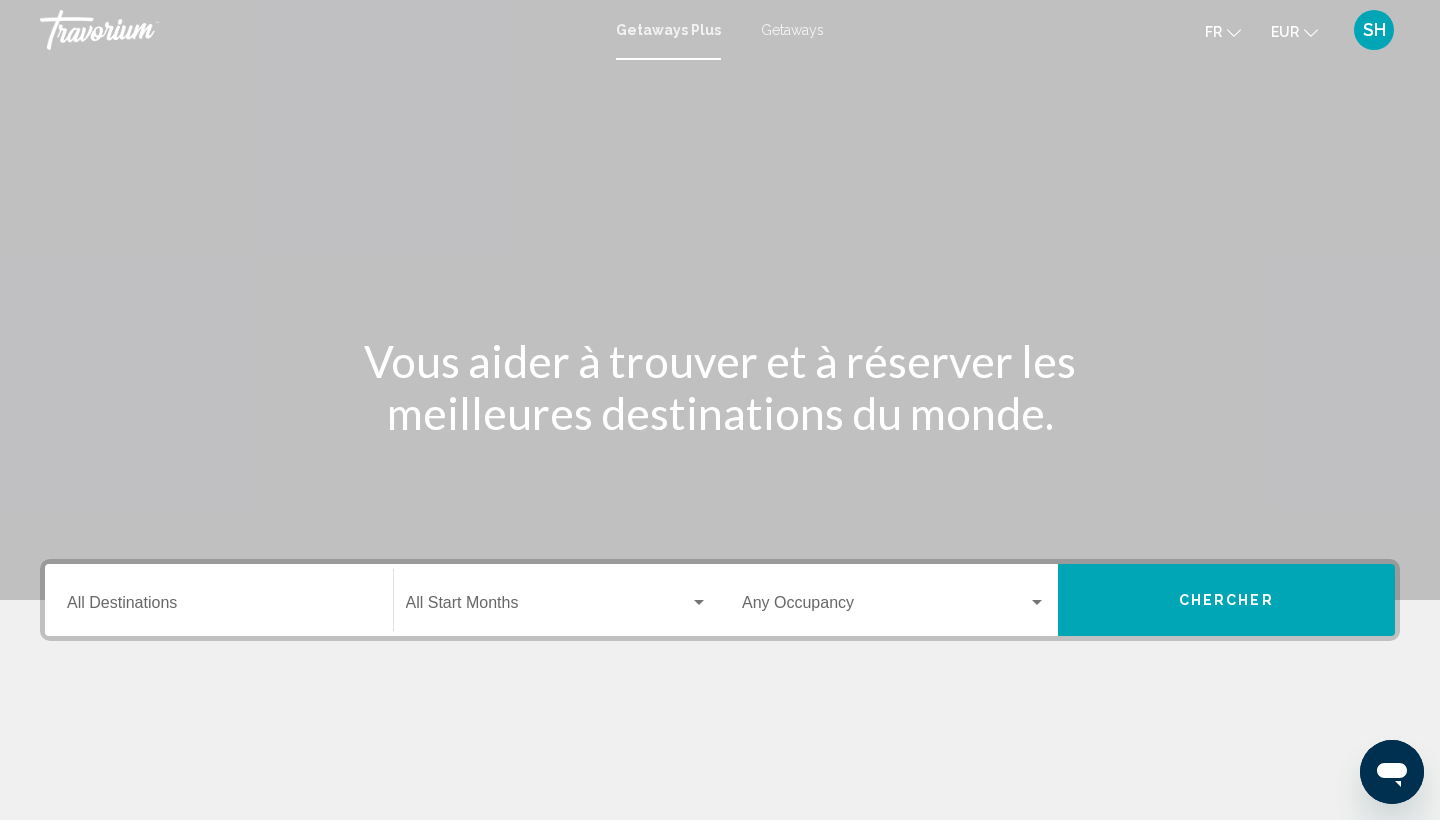click on "Destination All Destinations" at bounding box center (219, 607) 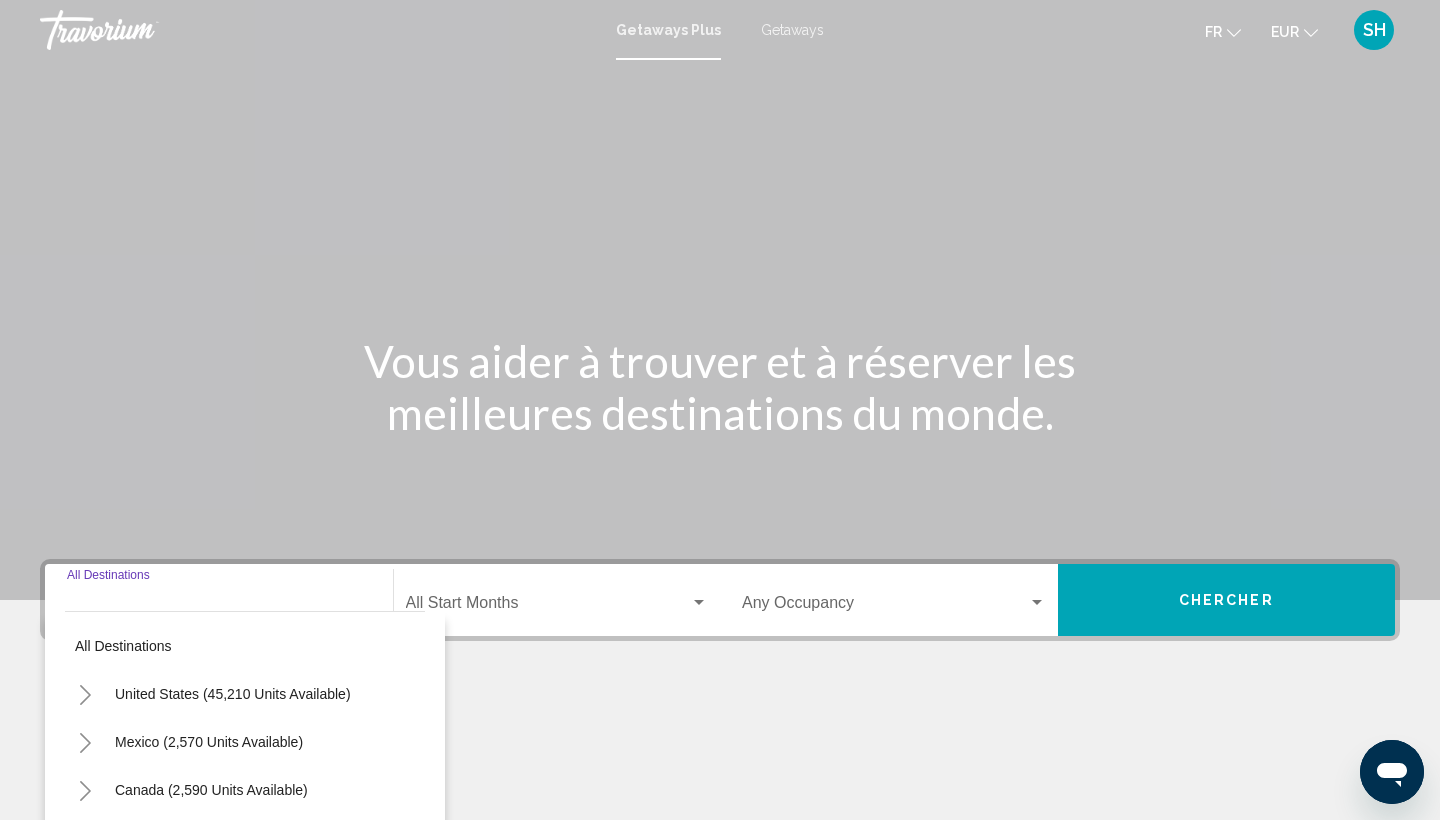 scroll, scrollTop: 266, scrollLeft: 0, axis: vertical 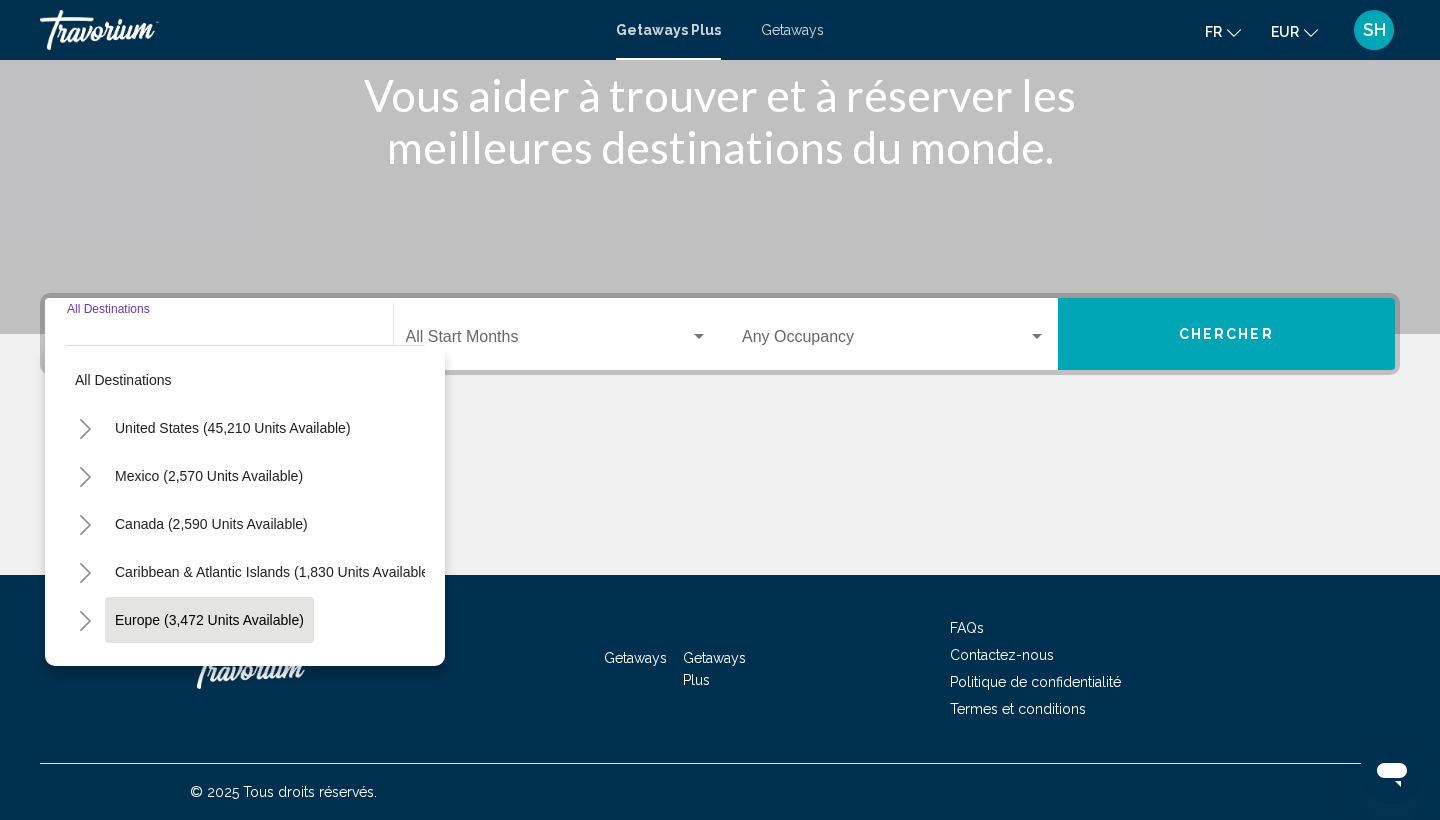 click on "Europe (3,472 units available)" at bounding box center [208, 668] 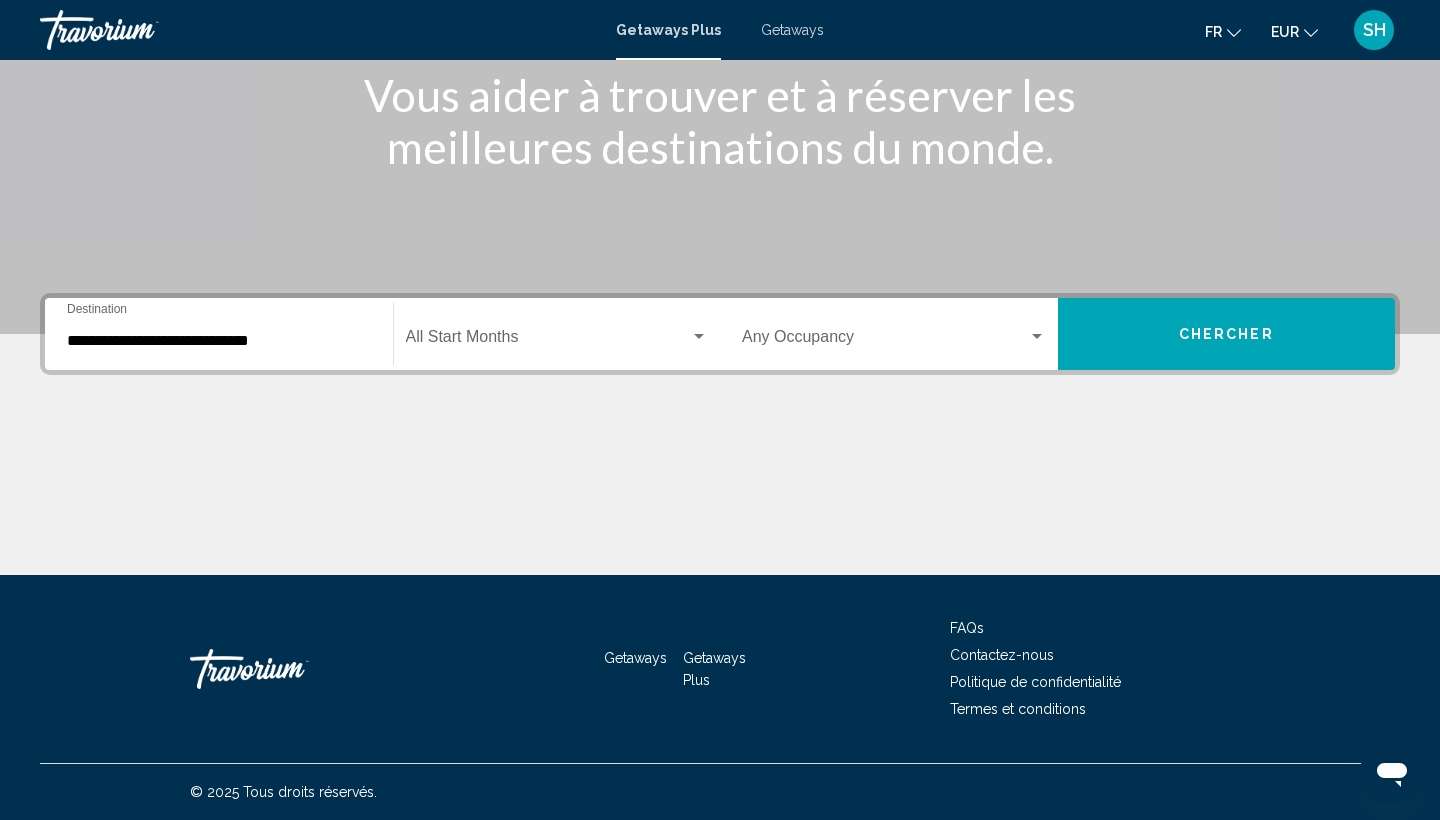 click on "Start Month All Start Months" 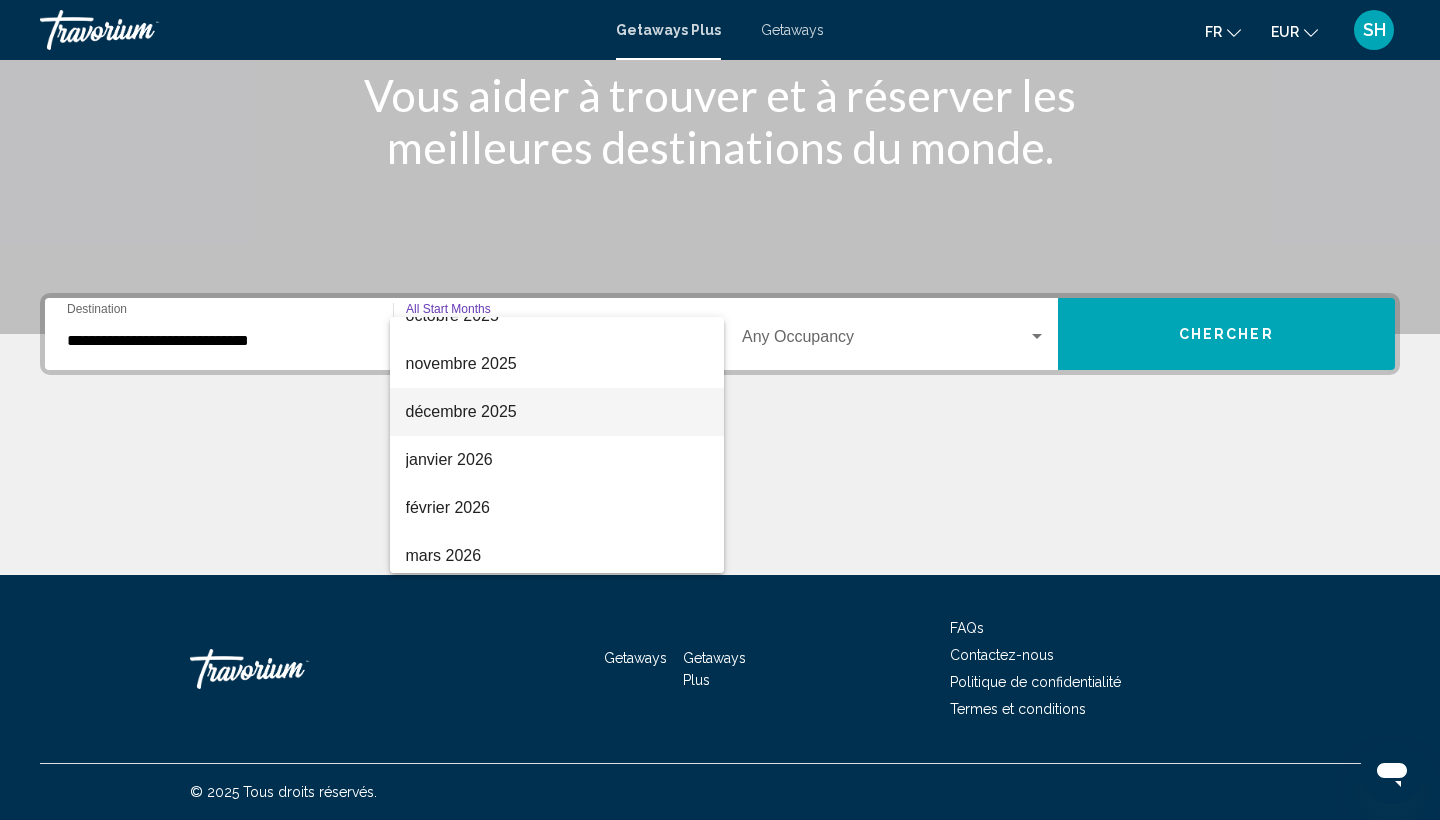 scroll, scrollTop: 170, scrollLeft: 0, axis: vertical 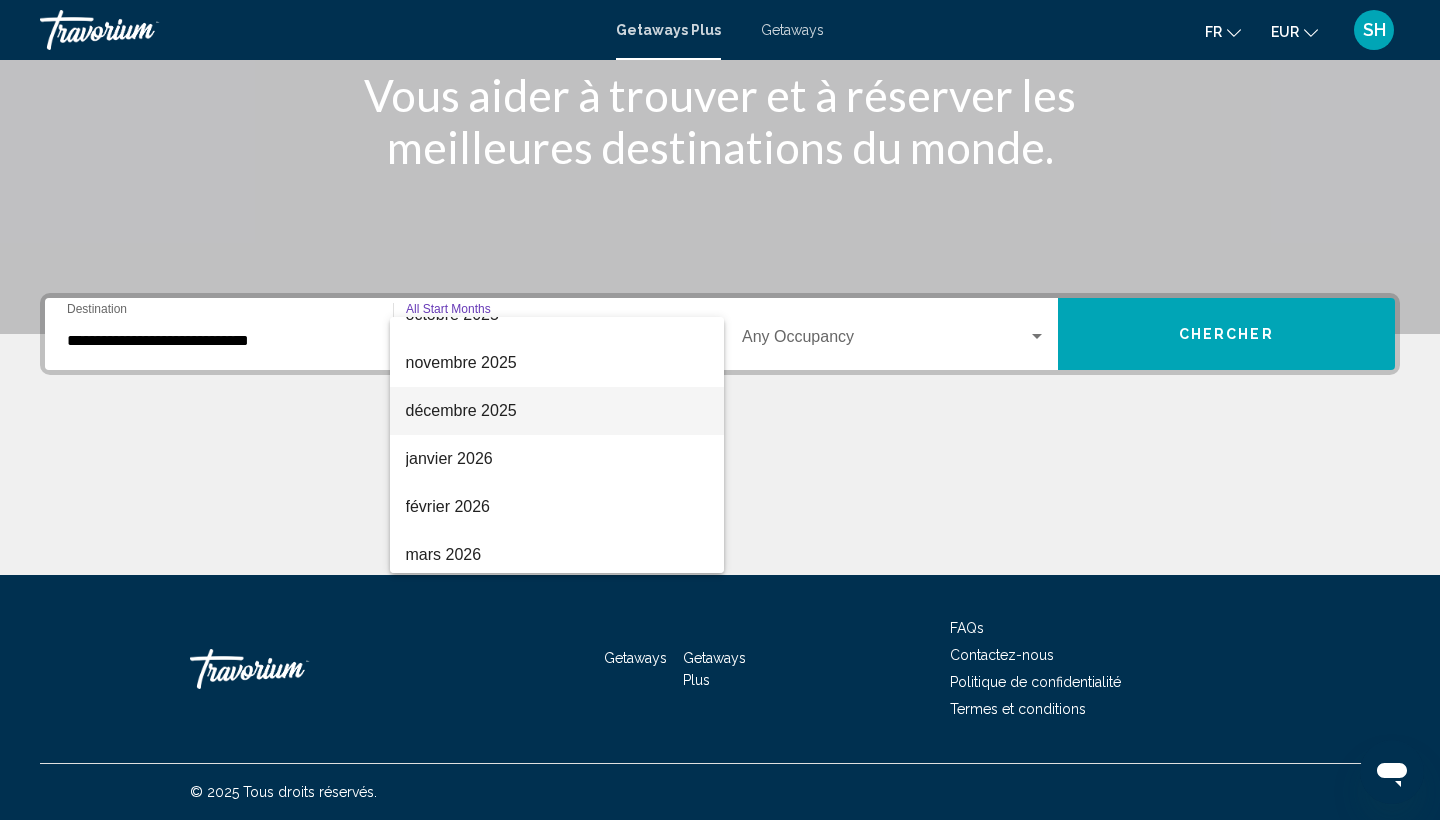 click on "décembre 2025" at bounding box center [557, 411] 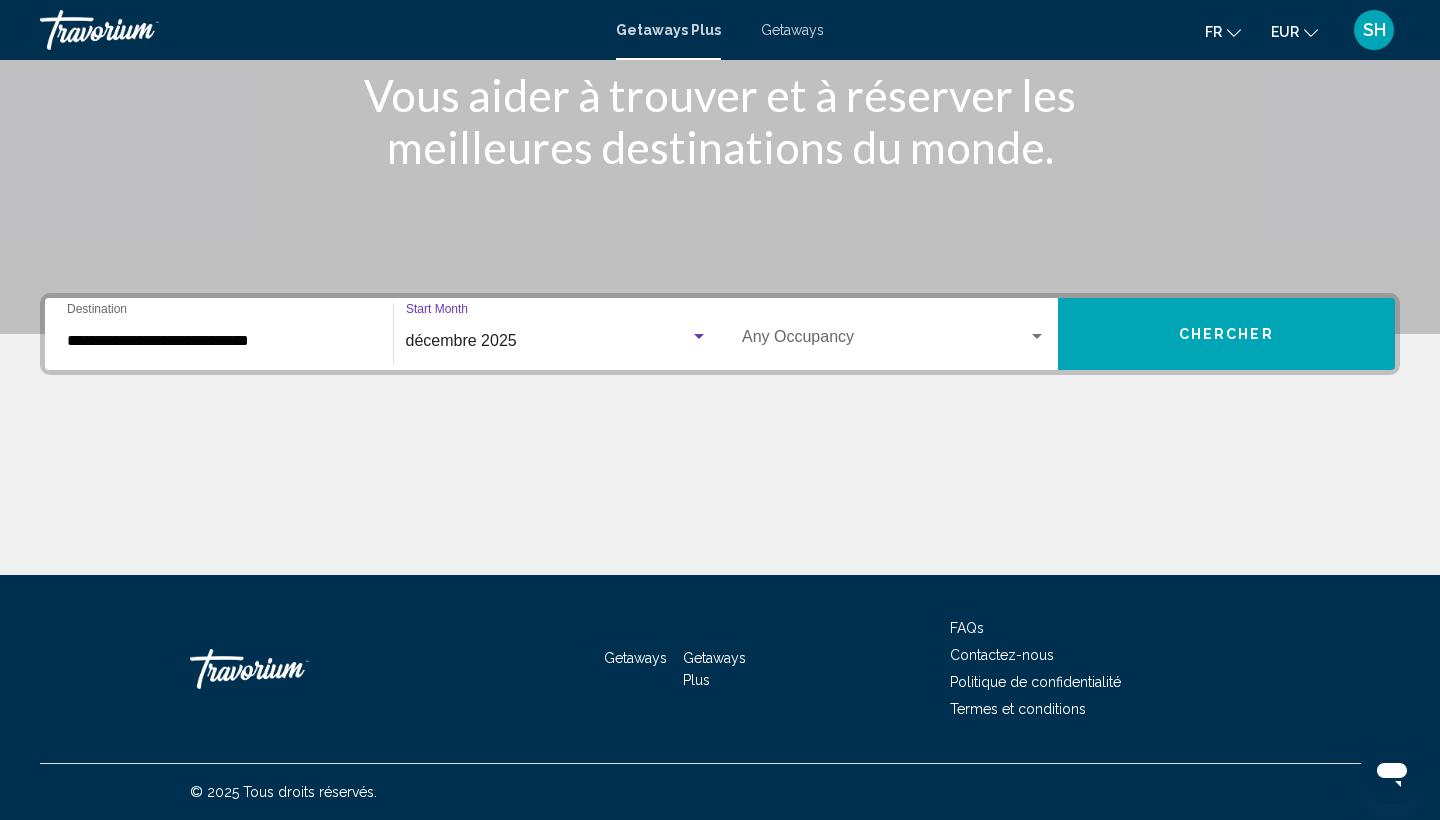 click on "Occupancy Any Occupancy" at bounding box center [894, 334] 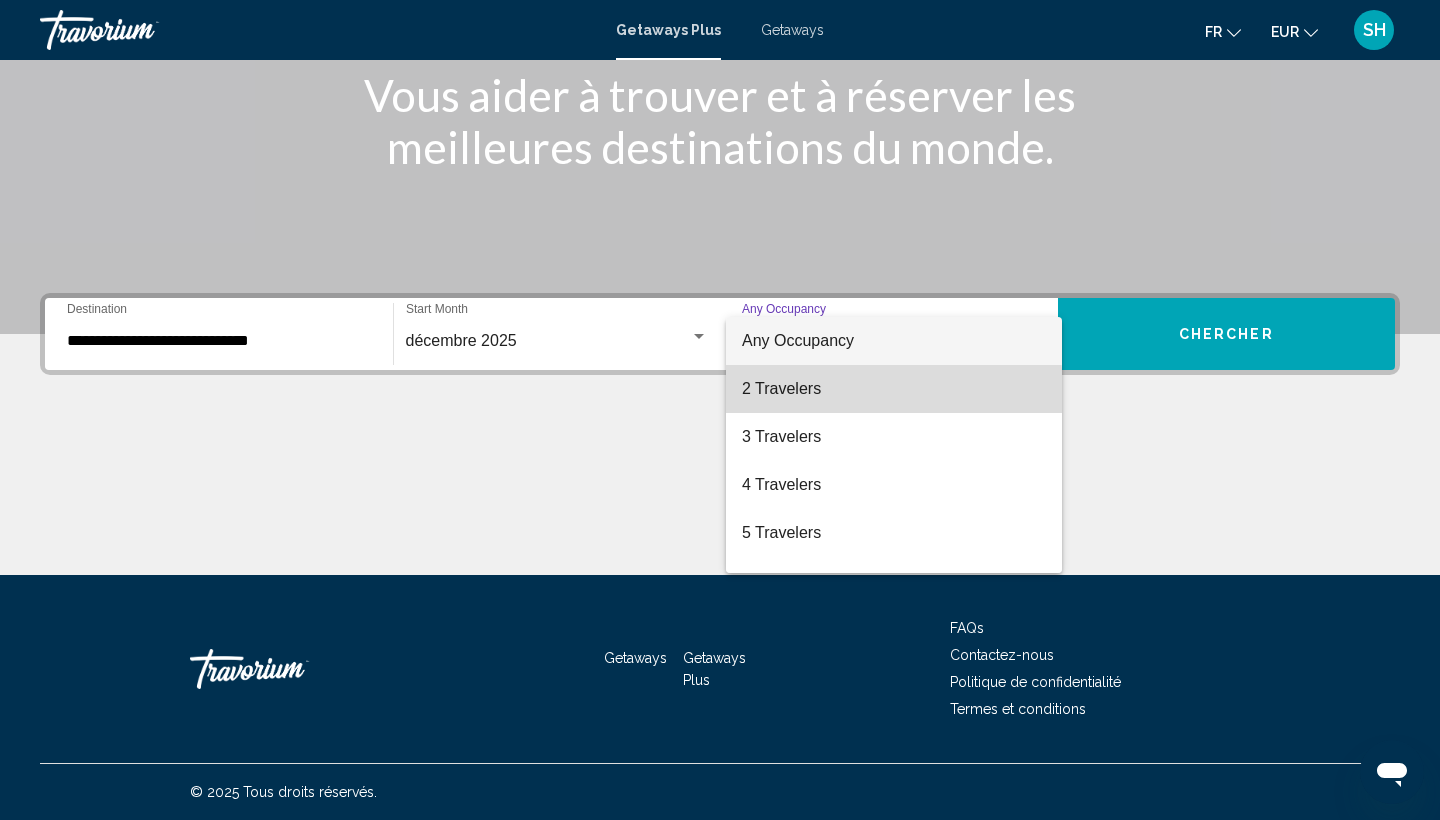 click on "2 Travelers" at bounding box center (894, 389) 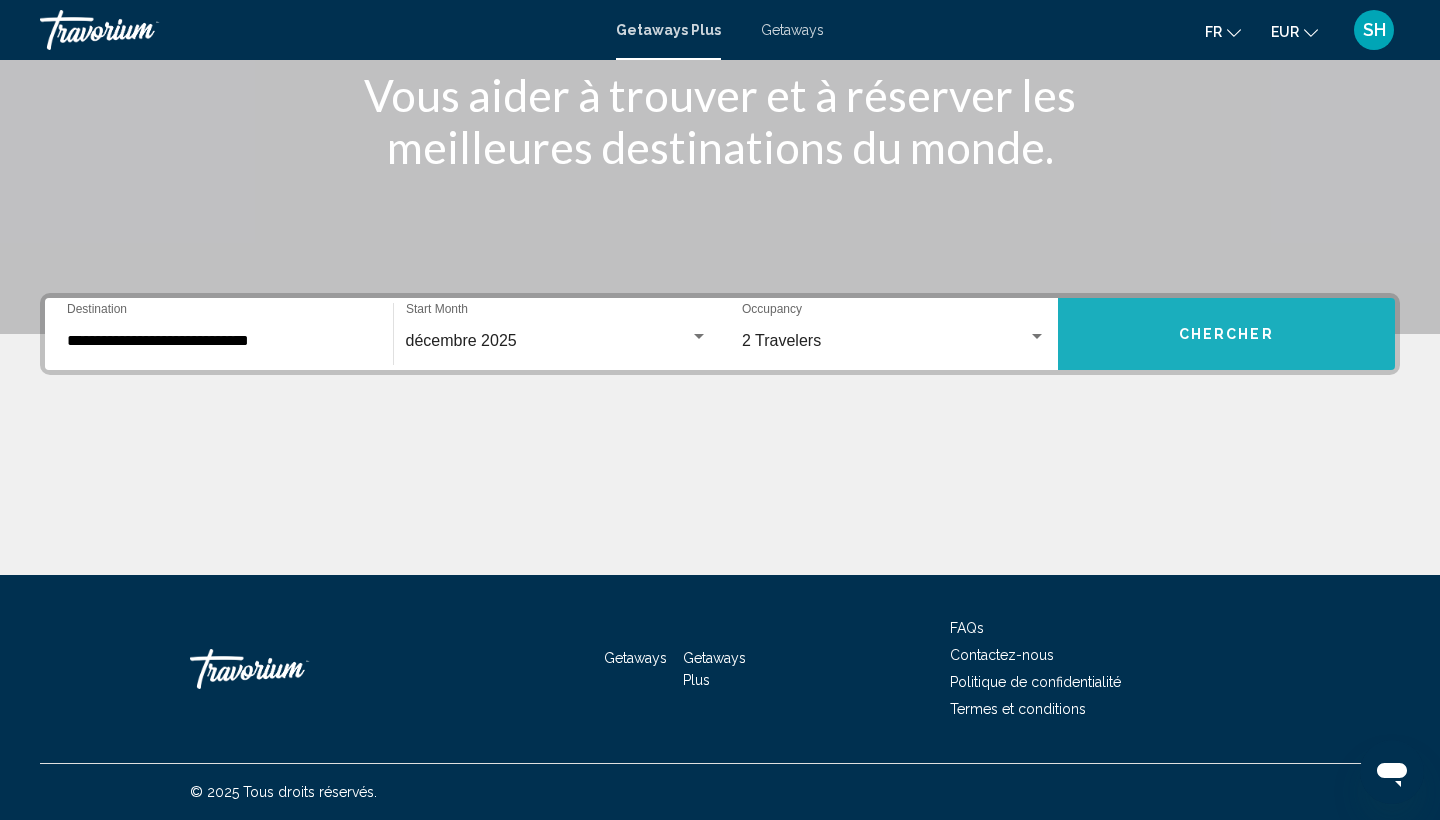 click on "Chercher" at bounding box center (1226, 335) 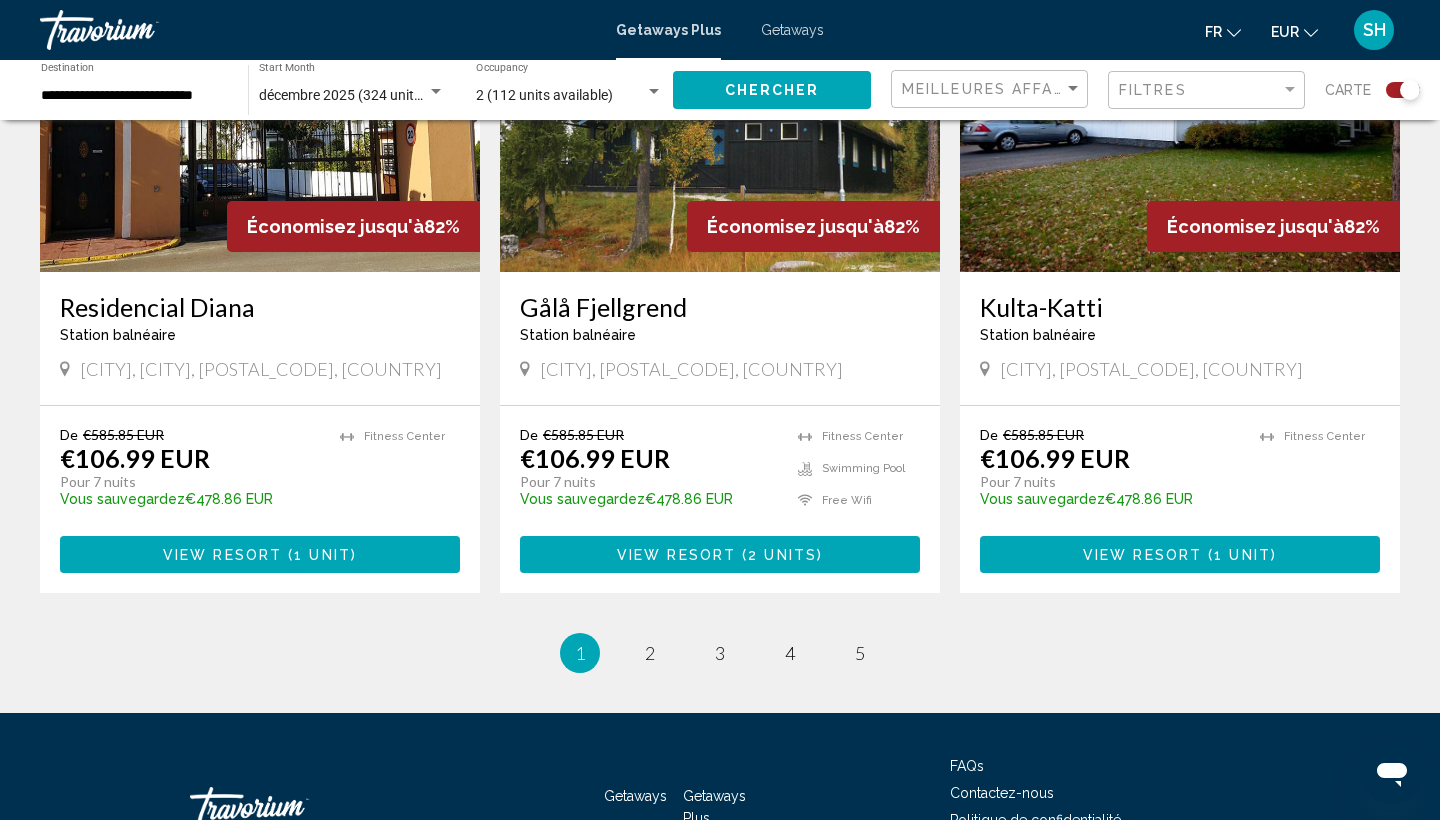 scroll, scrollTop: 3025, scrollLeft: 0, axis: vertical 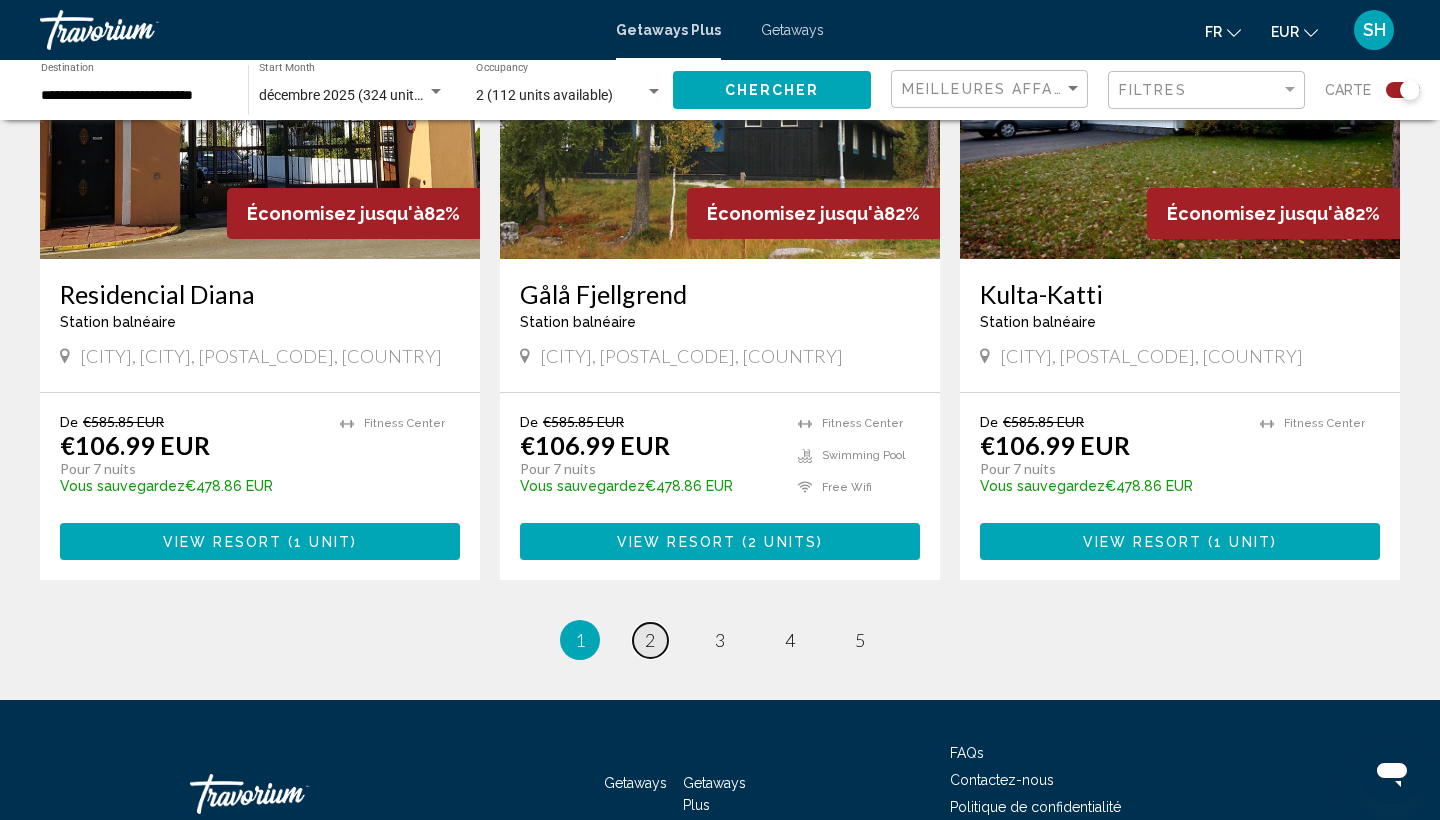 click on "2" at bounding box center (650, 640) 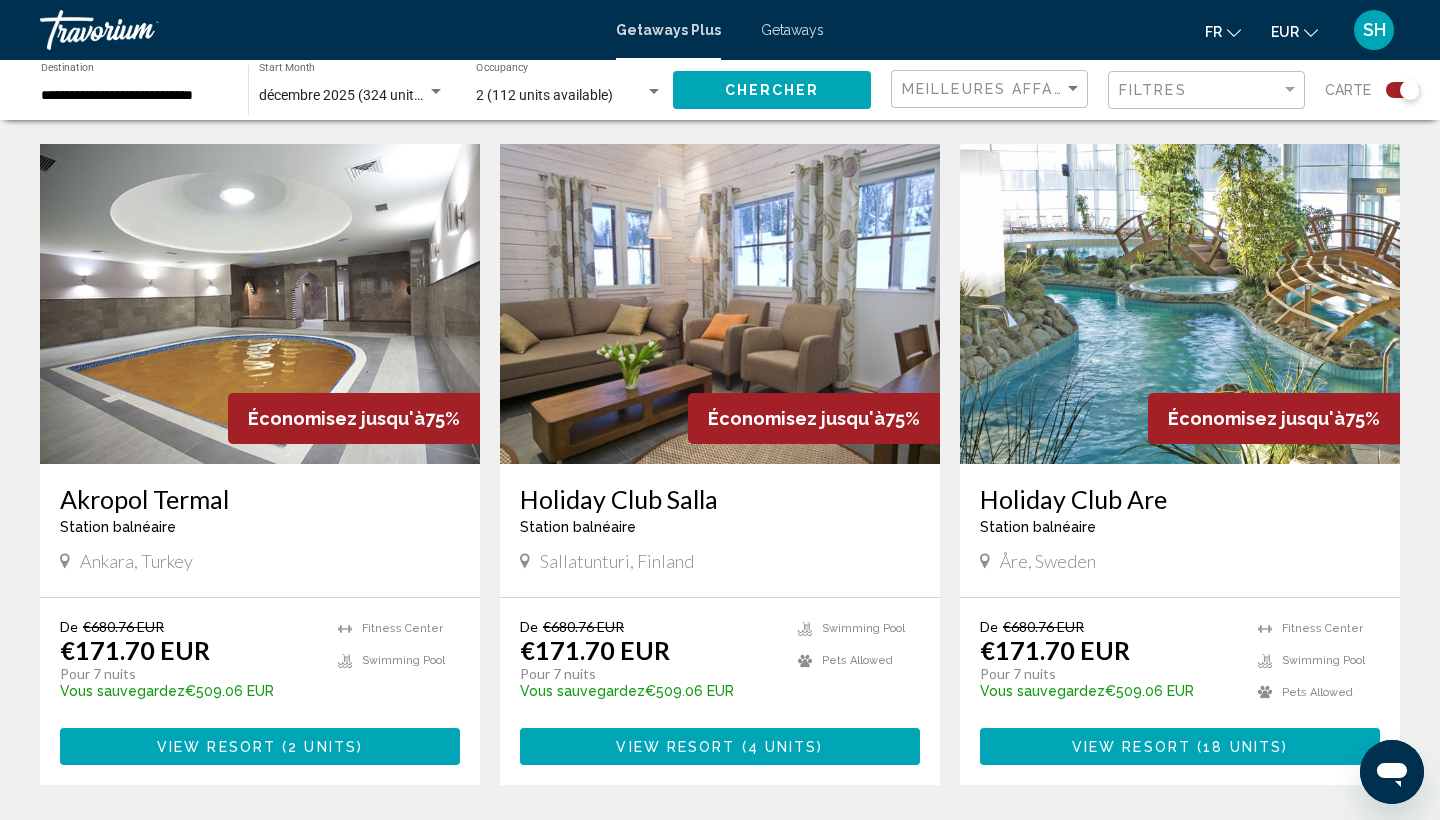 scroll, scrollTop: 2749, scrollLeft: 0, axis: vertical 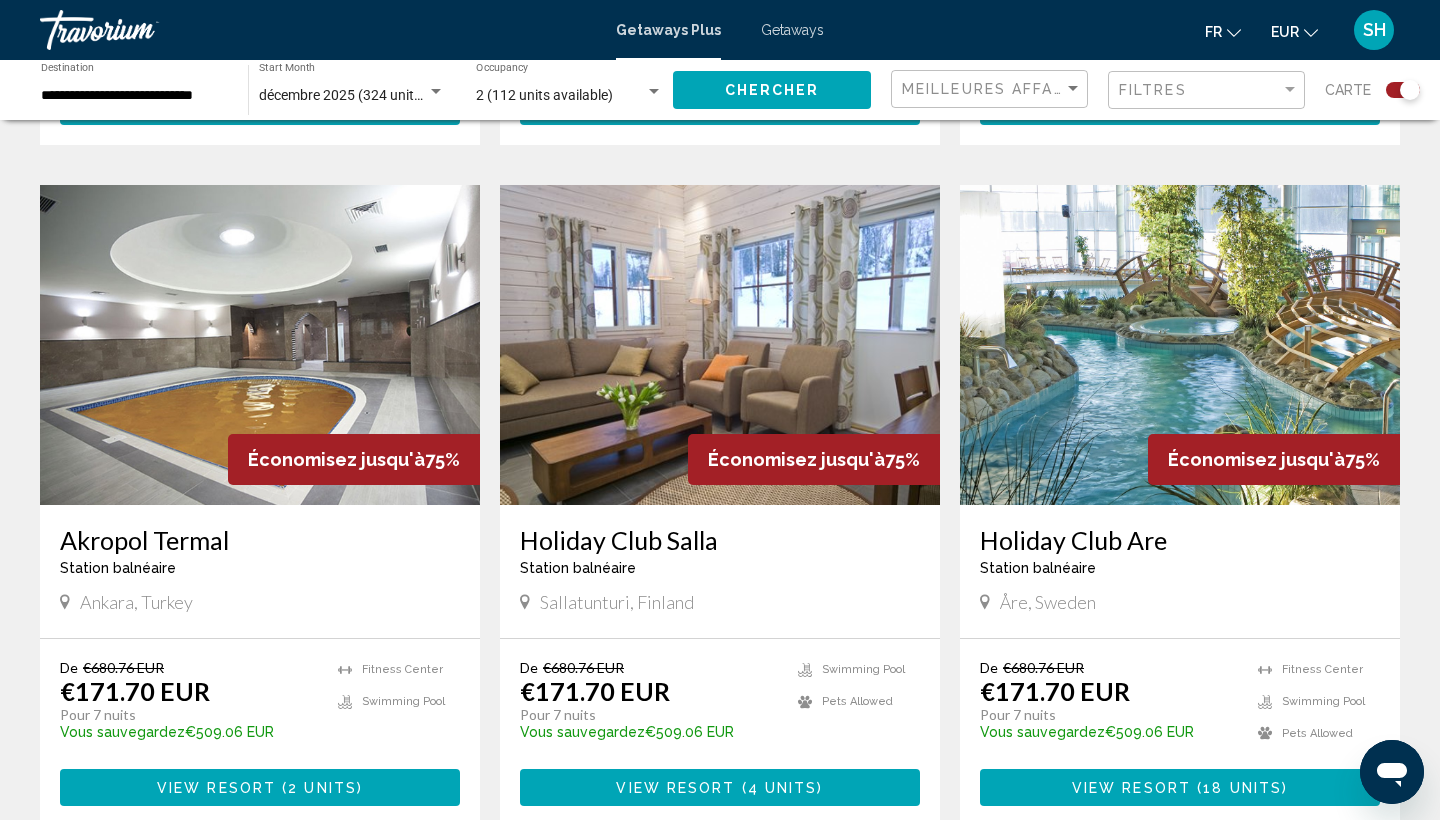 click at bounding box center (1180, 345) 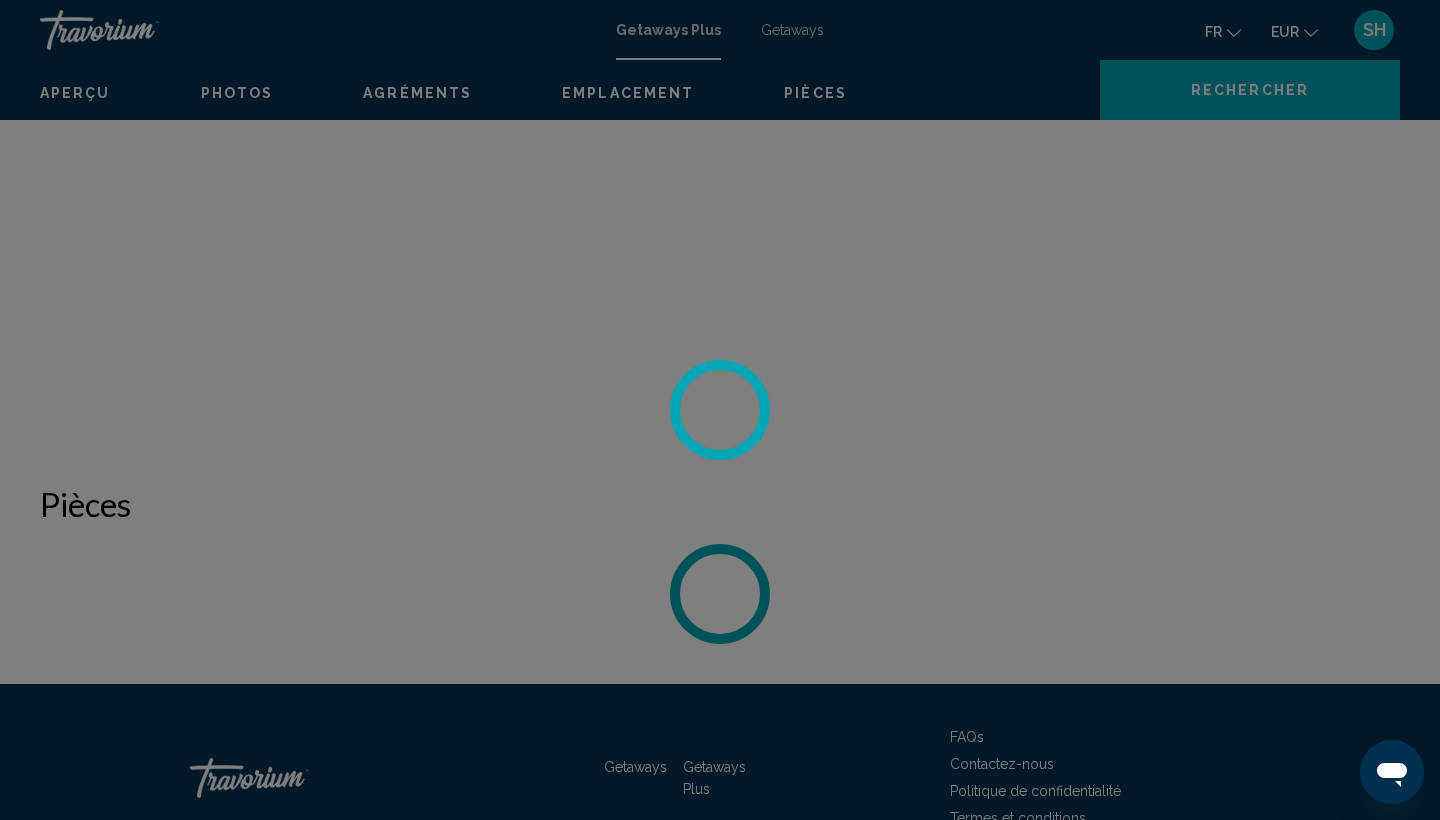 scroll, scrollTop: 0, scrollLeft: 0, axis: both 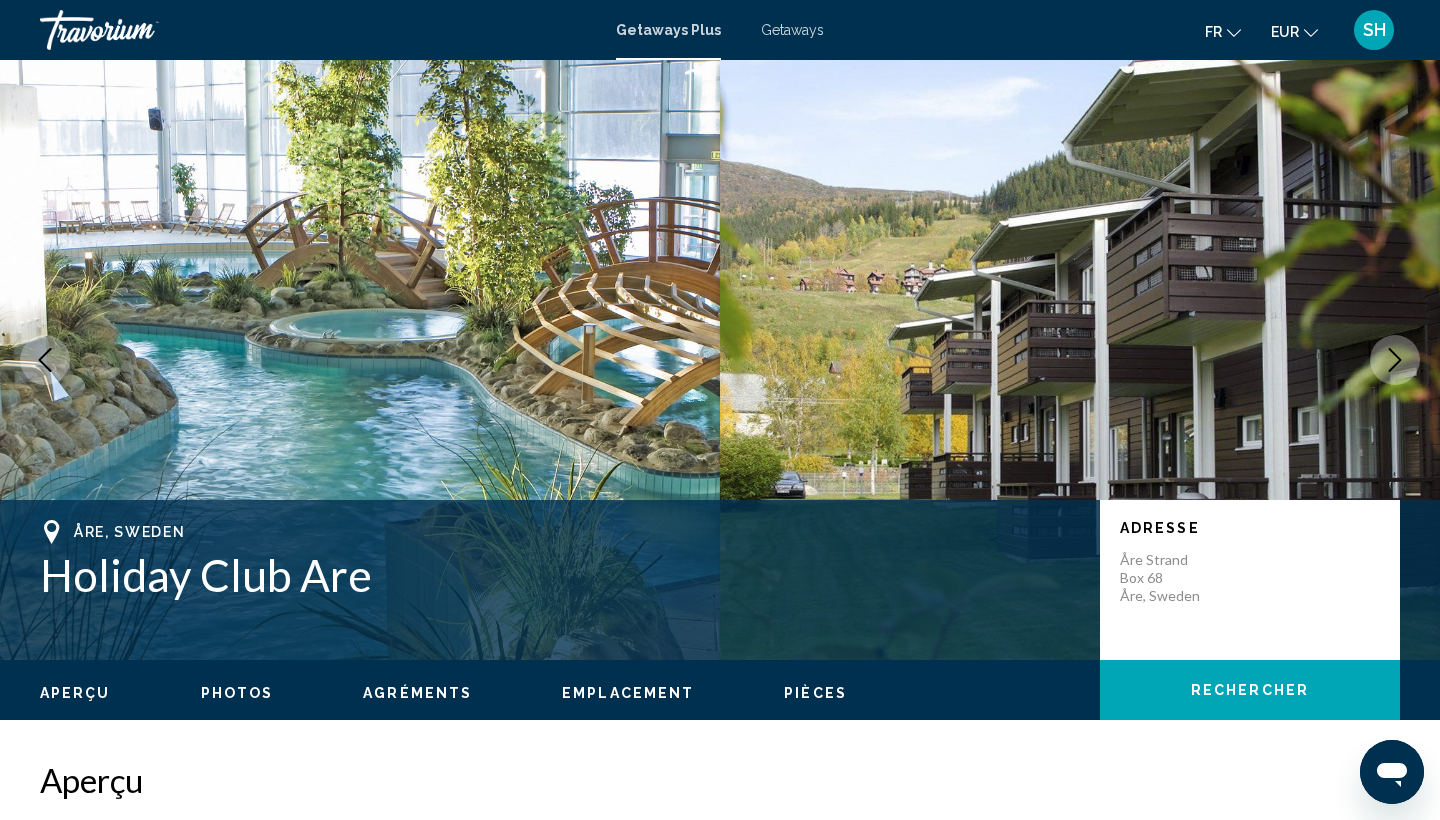 type 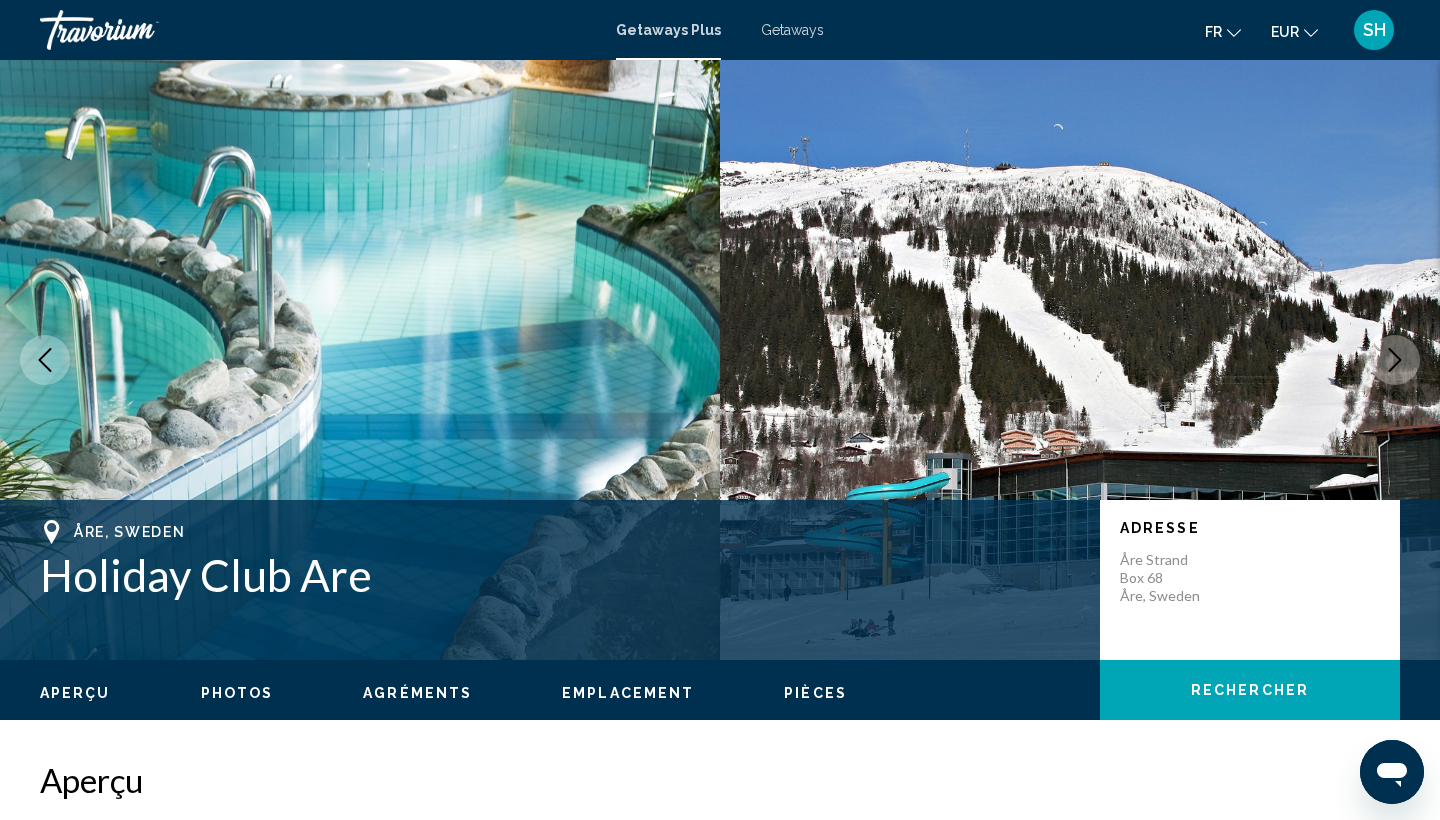 click 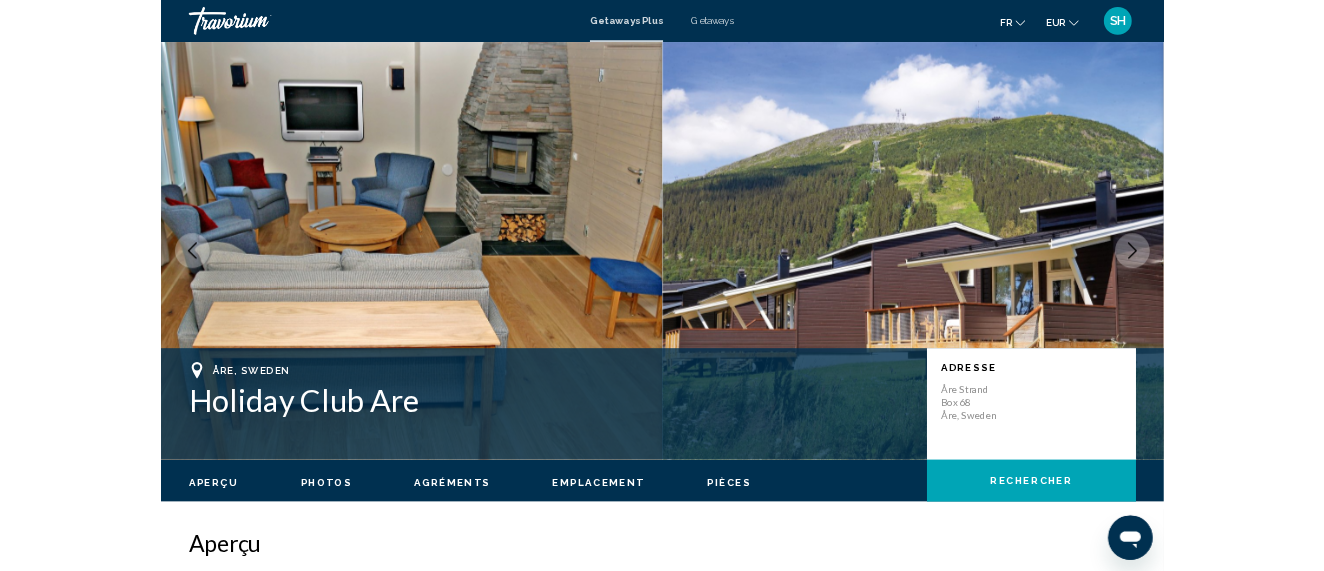 scroll, scrollTop: 0, scrollLeft: 0, axis: both 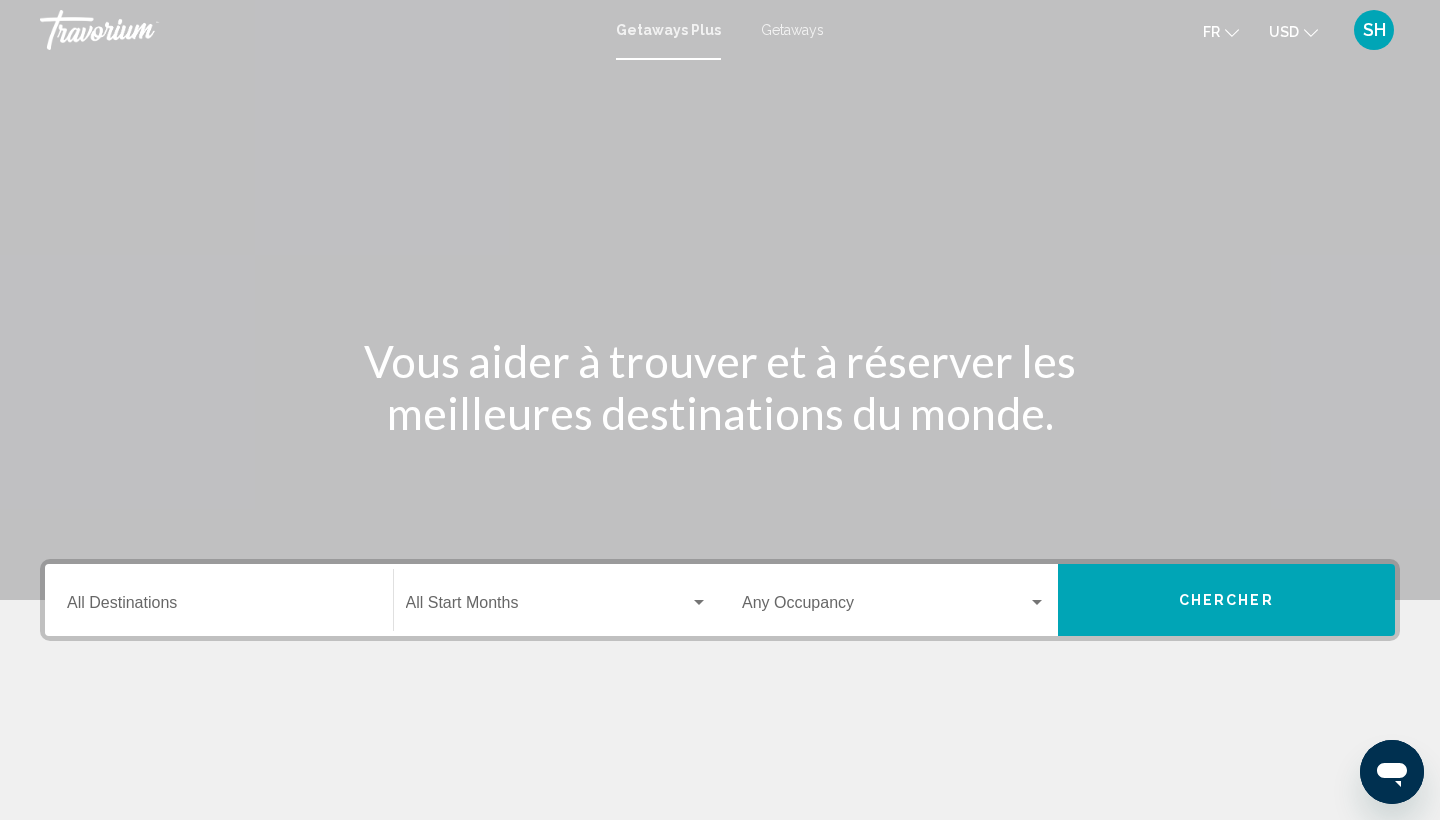 click on "Getaways" at bounding box center [792, 30] 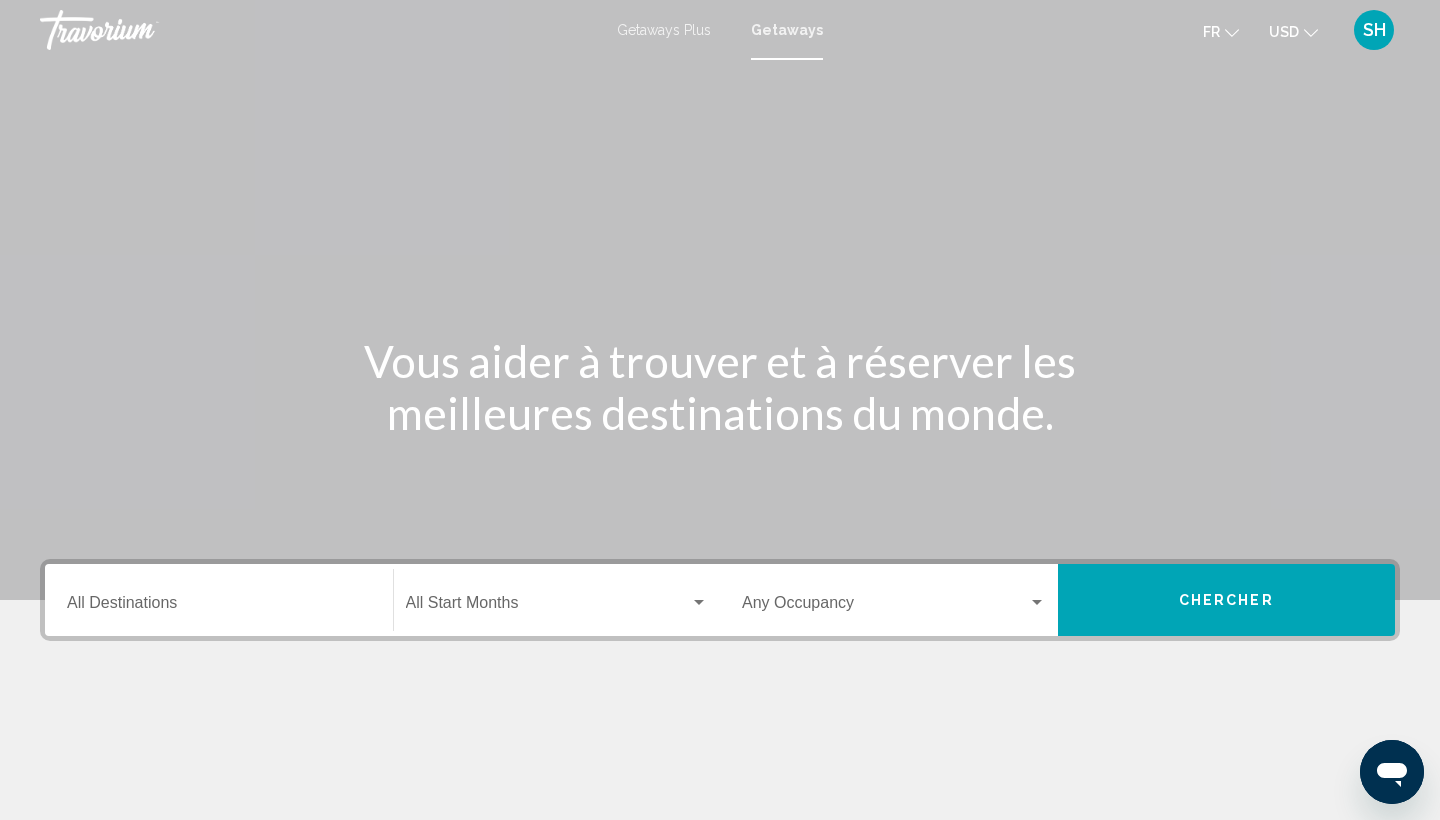 click on "USD
USD ($) MXN (Mex$) CAD (Can$) GBP (£) EUR (€) AUD (A$) NZD (NZ$) CNY (CN¥)" 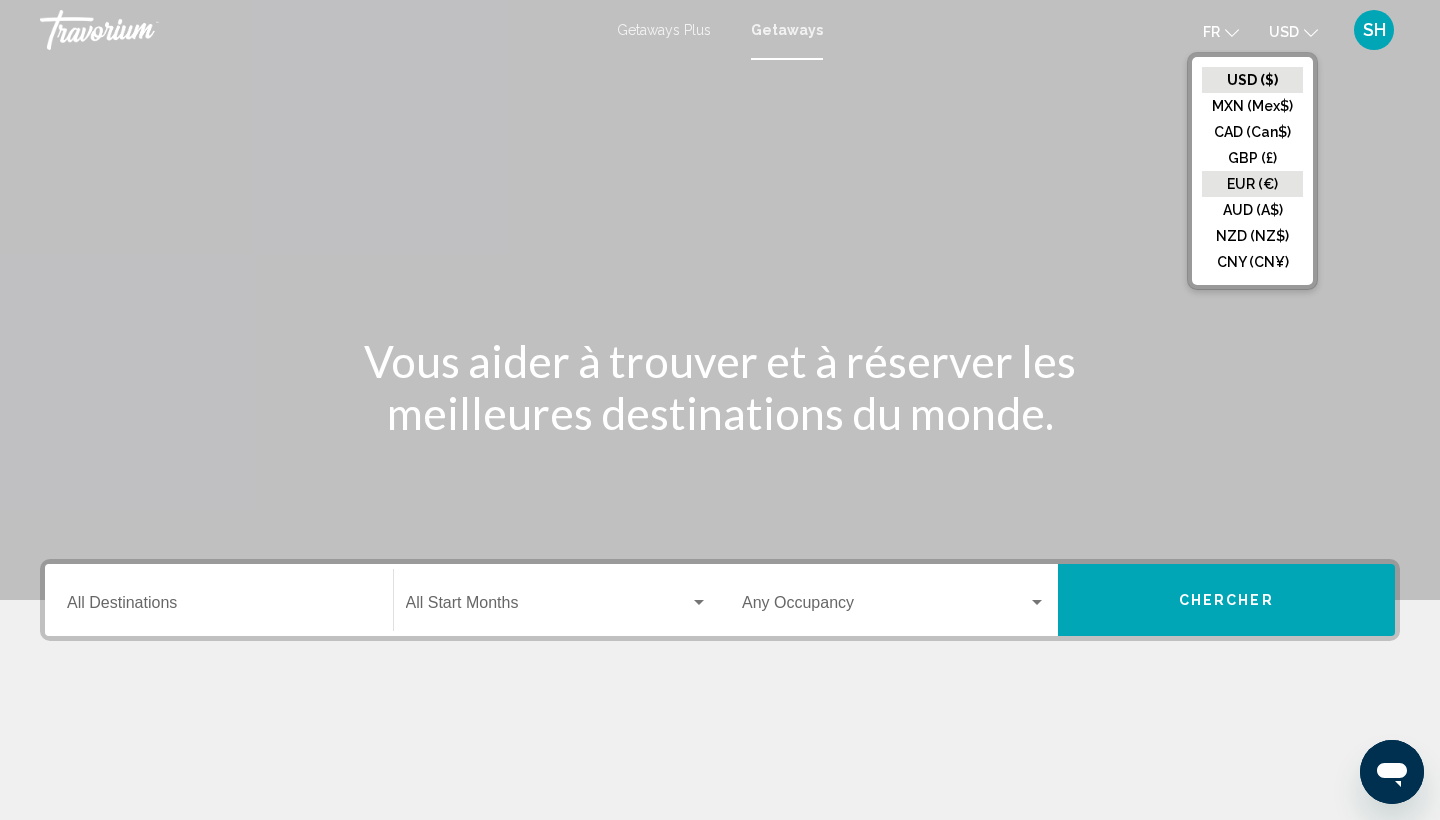 click on "EUR (€)" 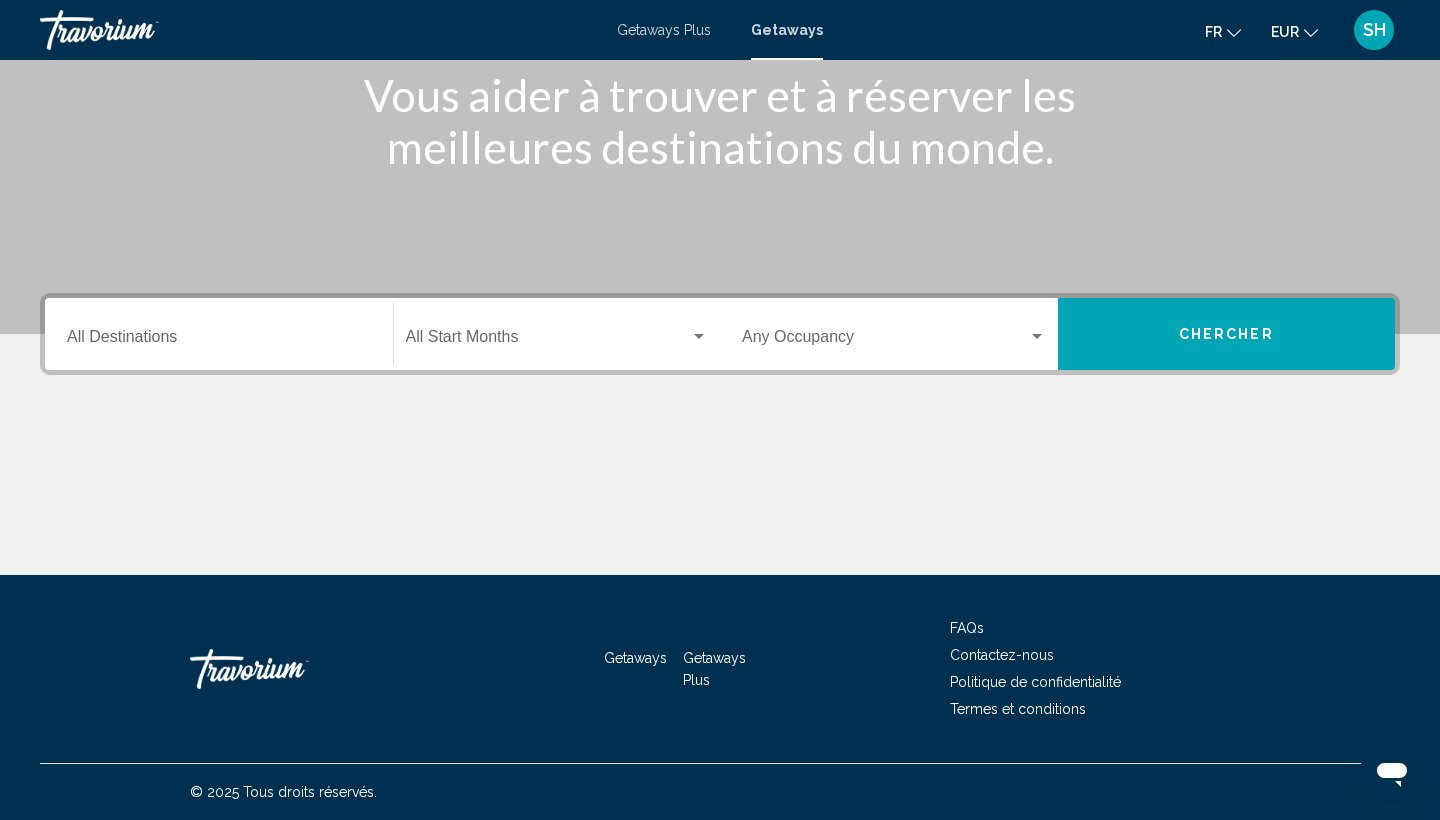 scroll, scrollTop: 266, scrollLeft: 0, axis: vertical 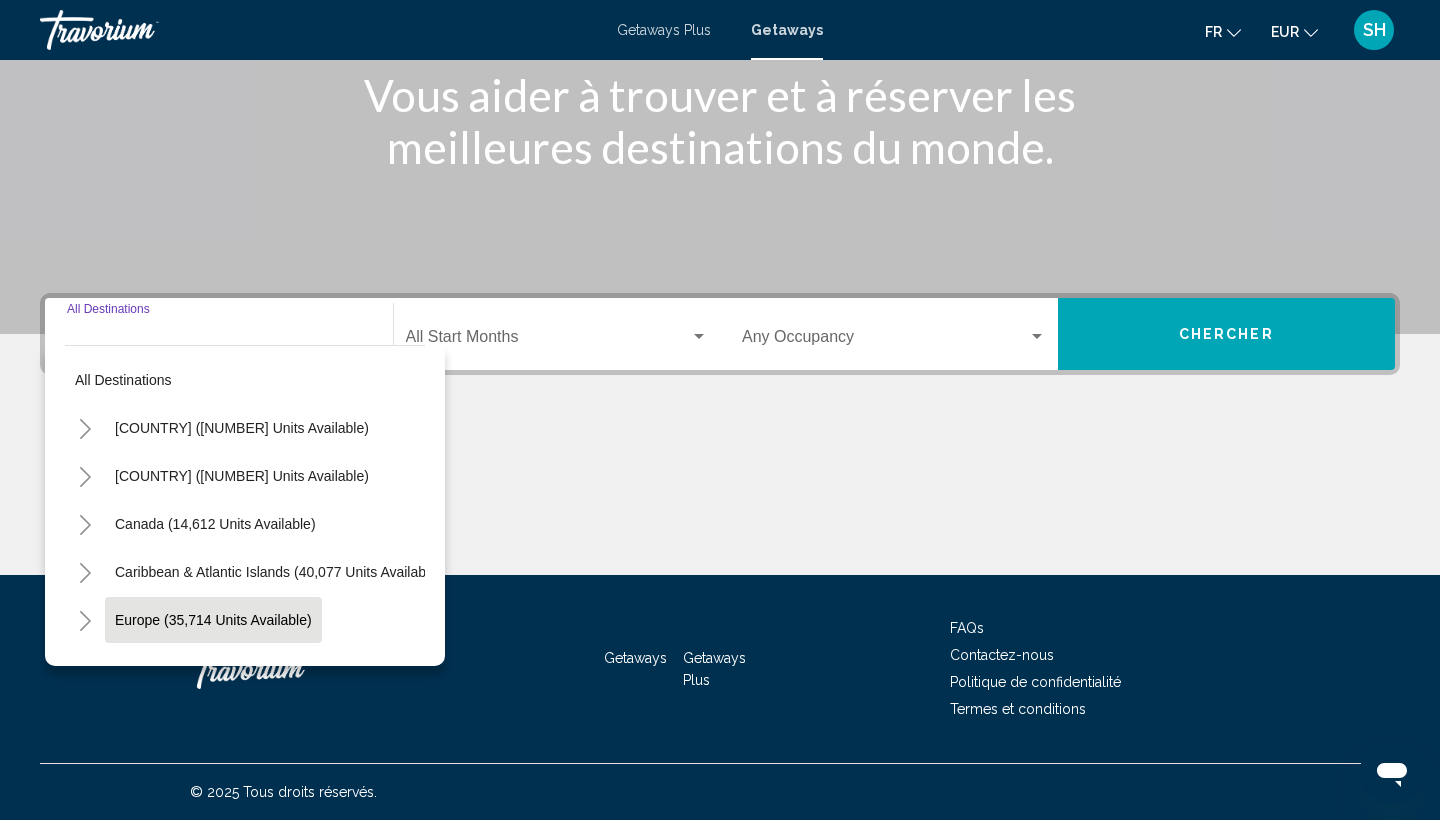 click on "Europe (35,714 units available)" at bounding box center [214, 668] 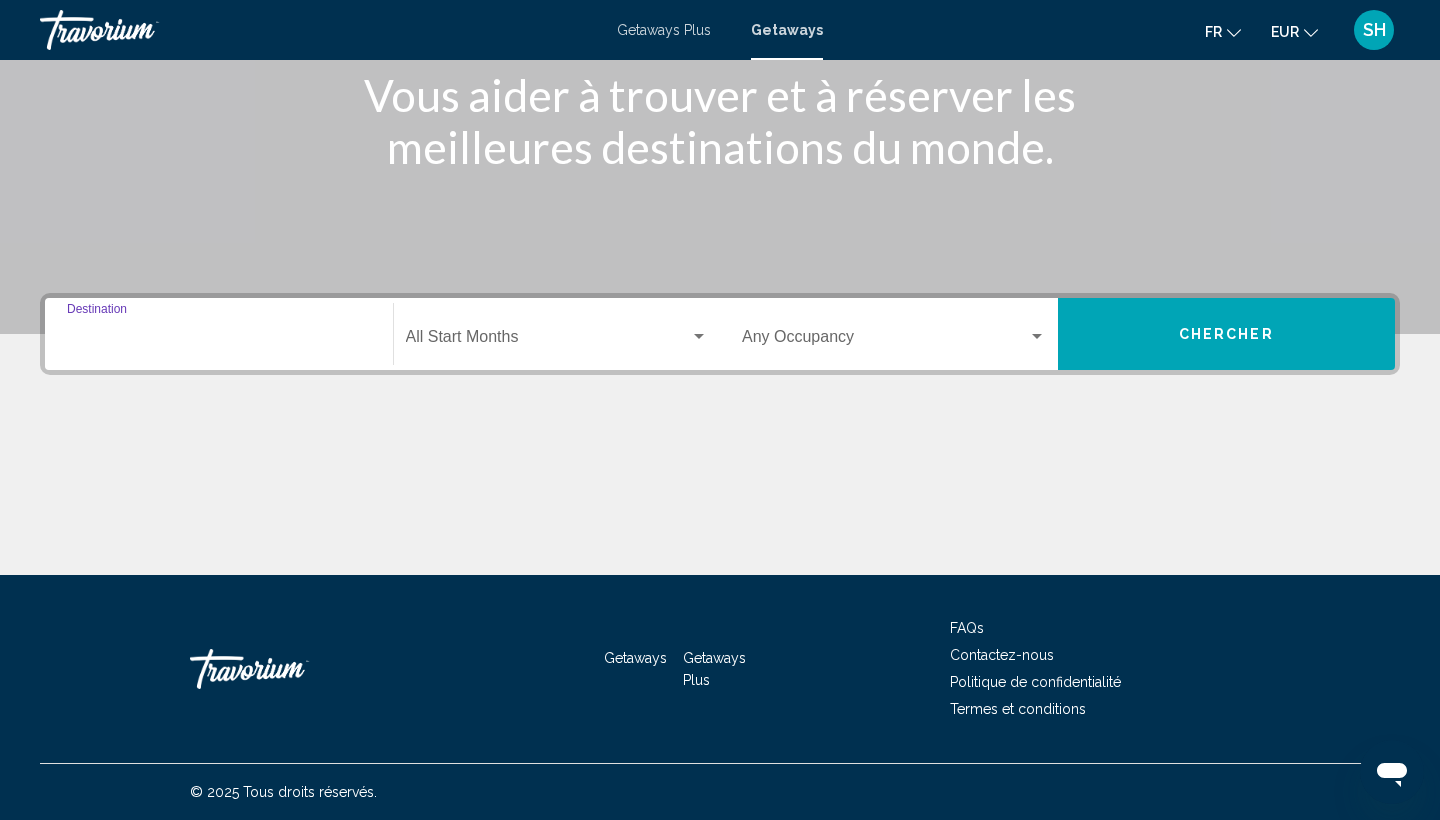type on "**********" 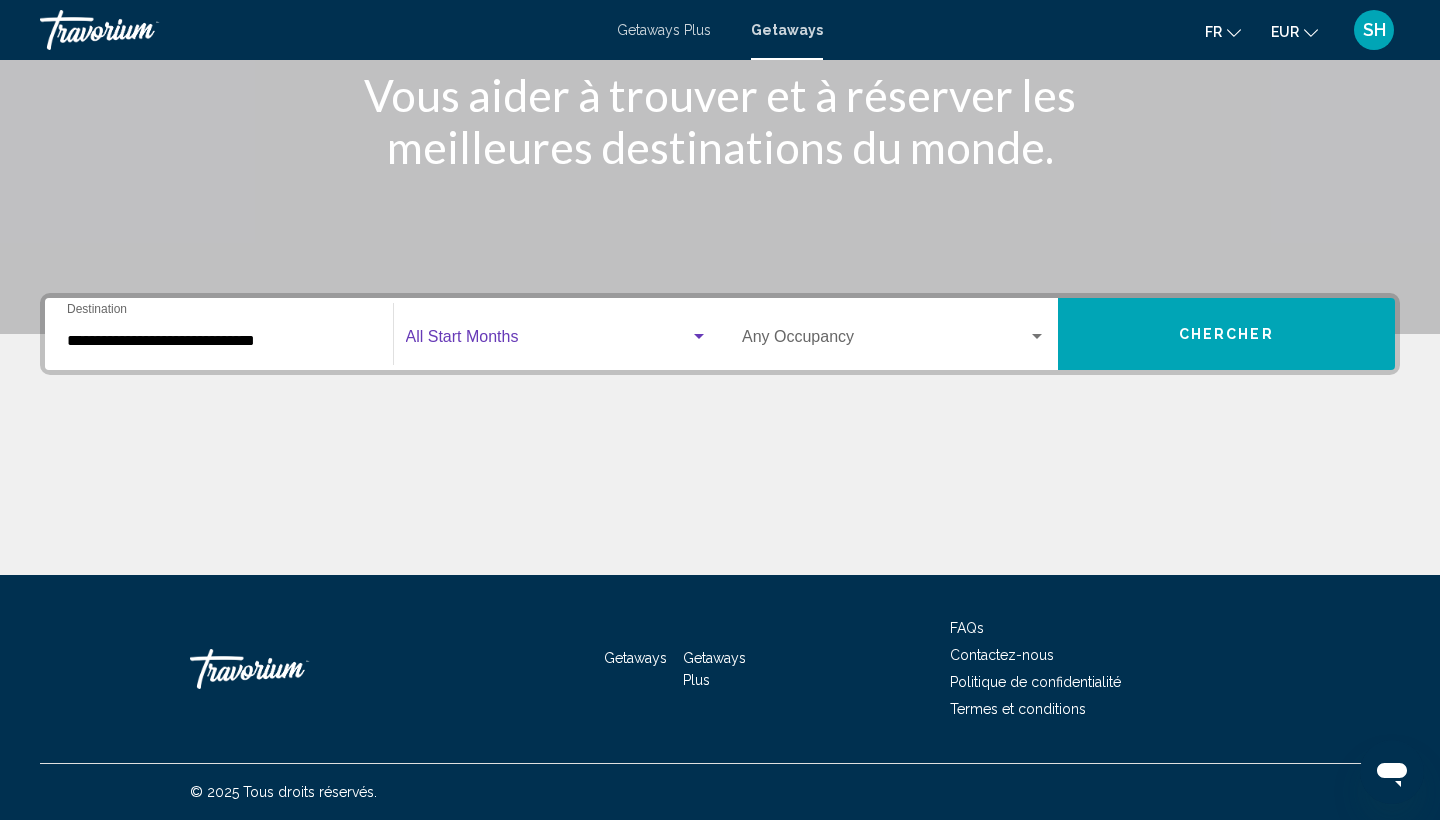 click at bounding box center [548, 341] 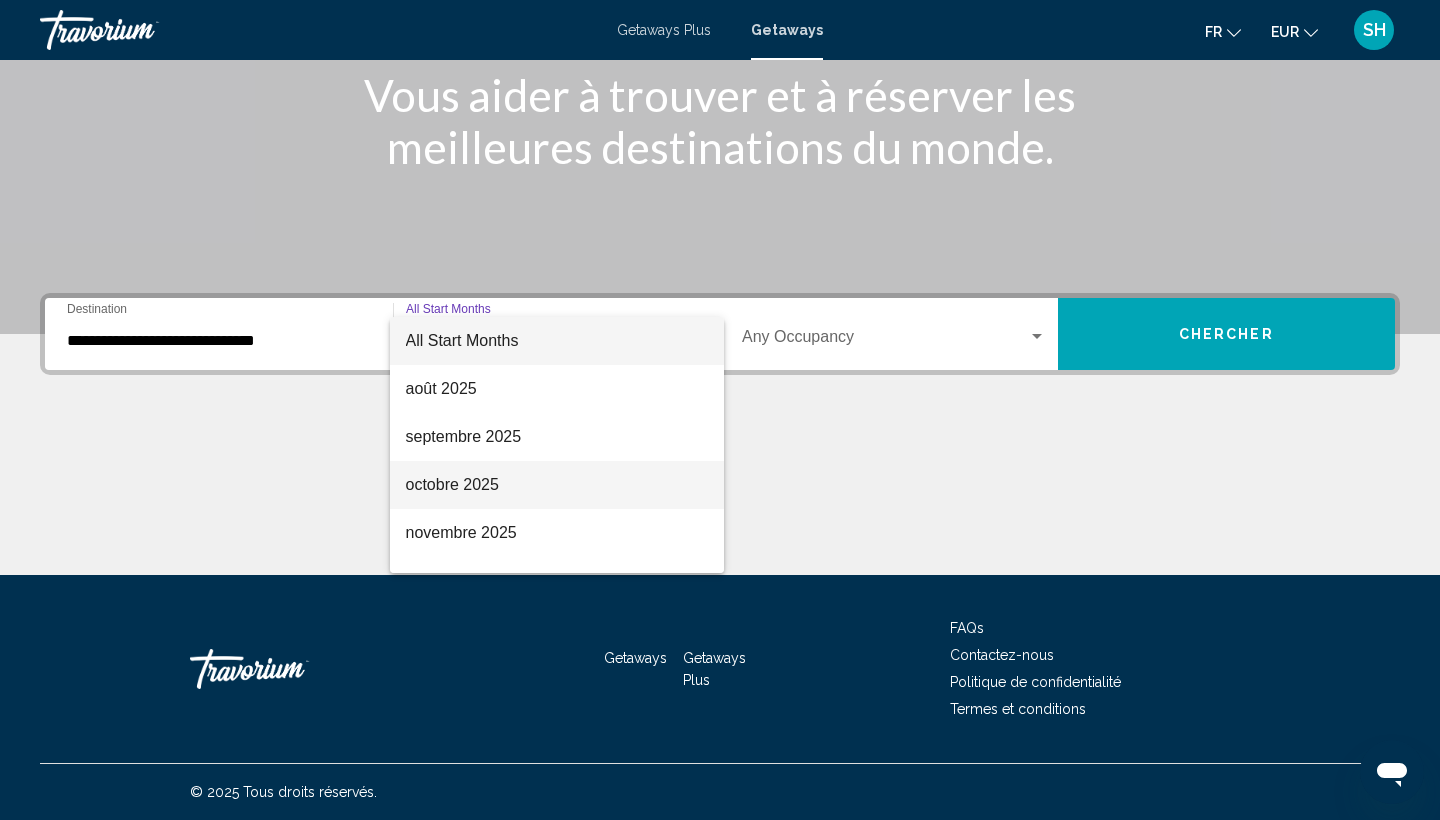 click on "octobre 2025" at bounding box center [557, 485] 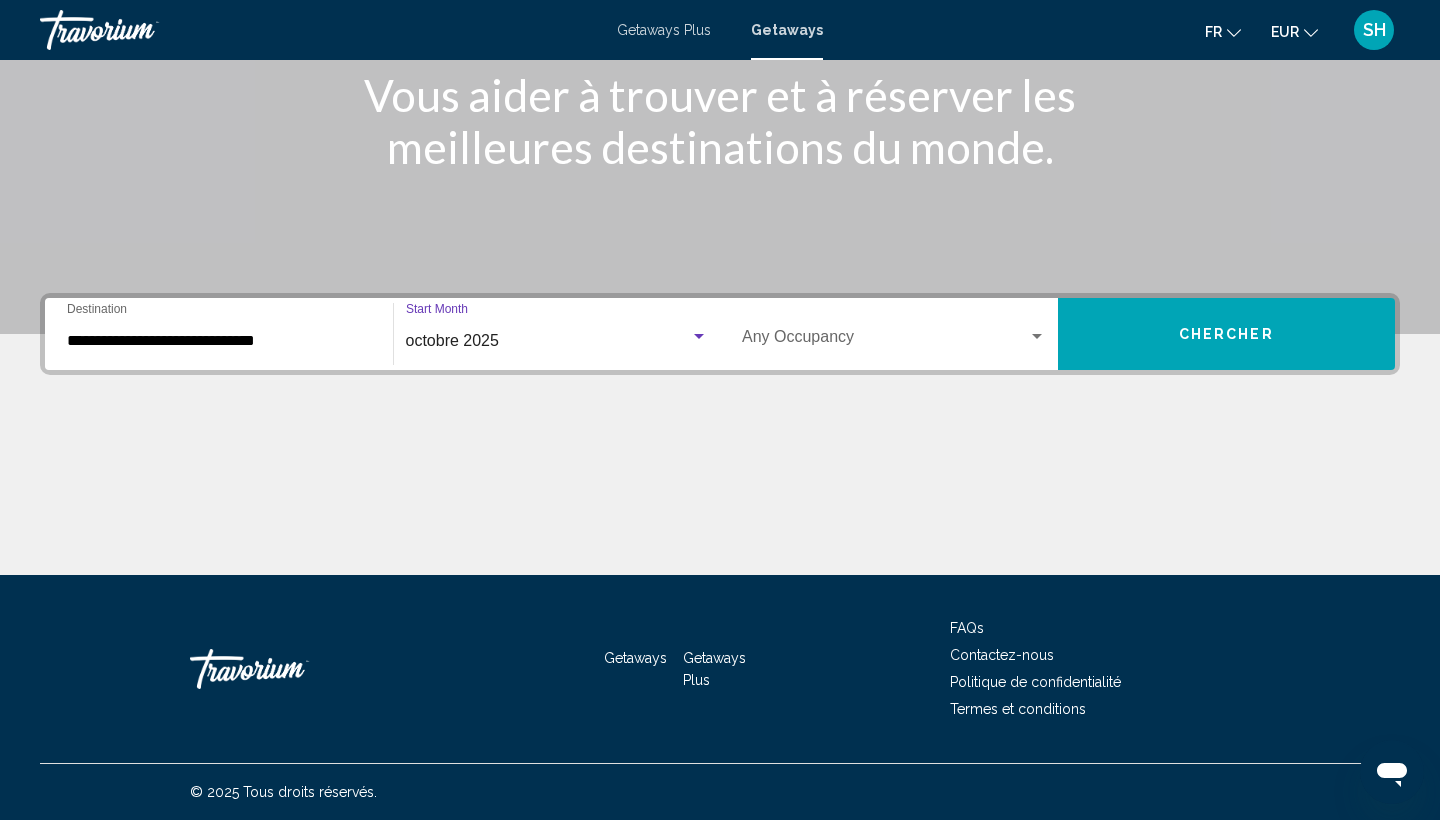 click on "Occupancy Any Occupancy" at bounding box center (894, 334) 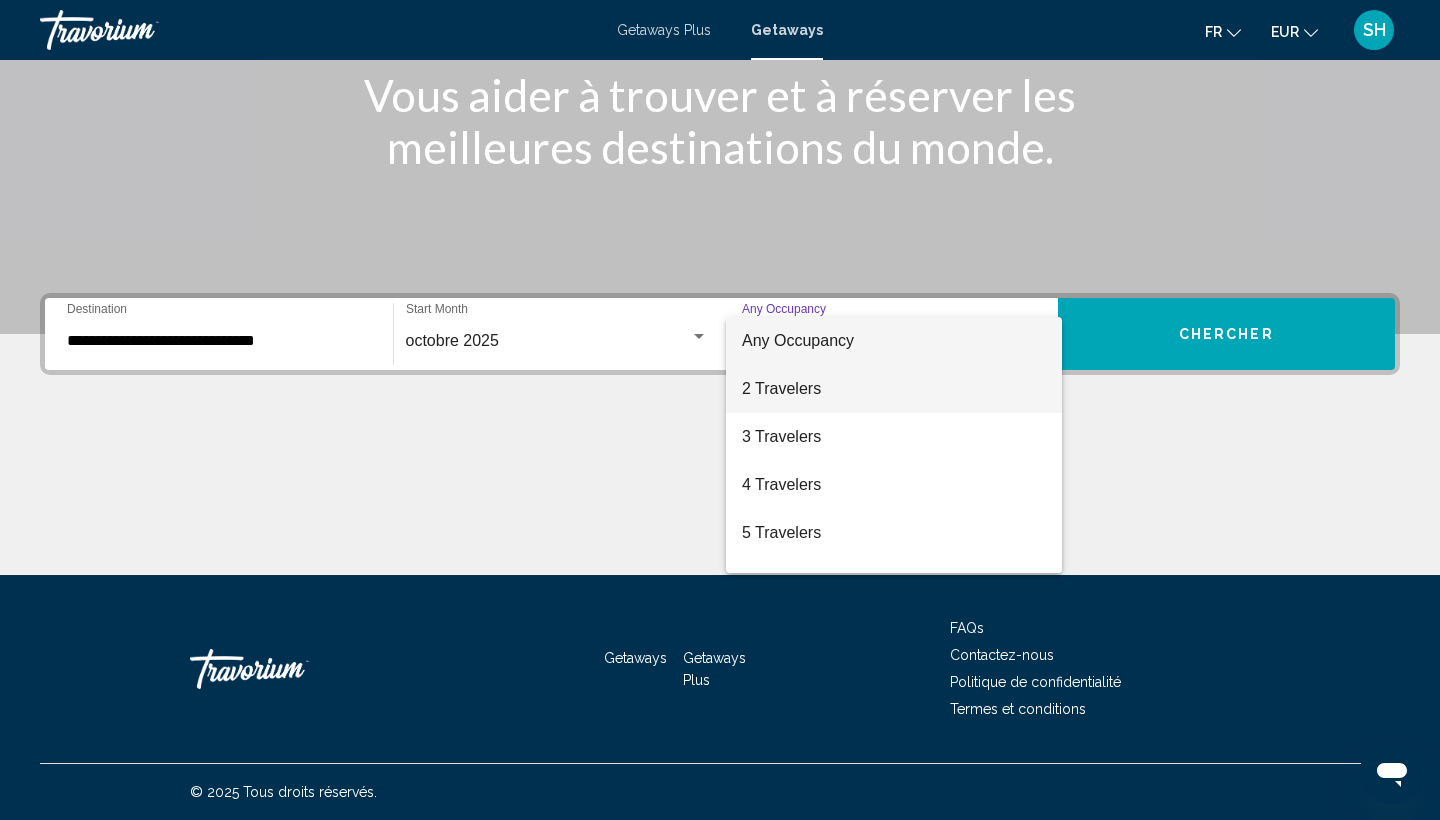 click on "2 Travelers" at bounding box center [894, 389] 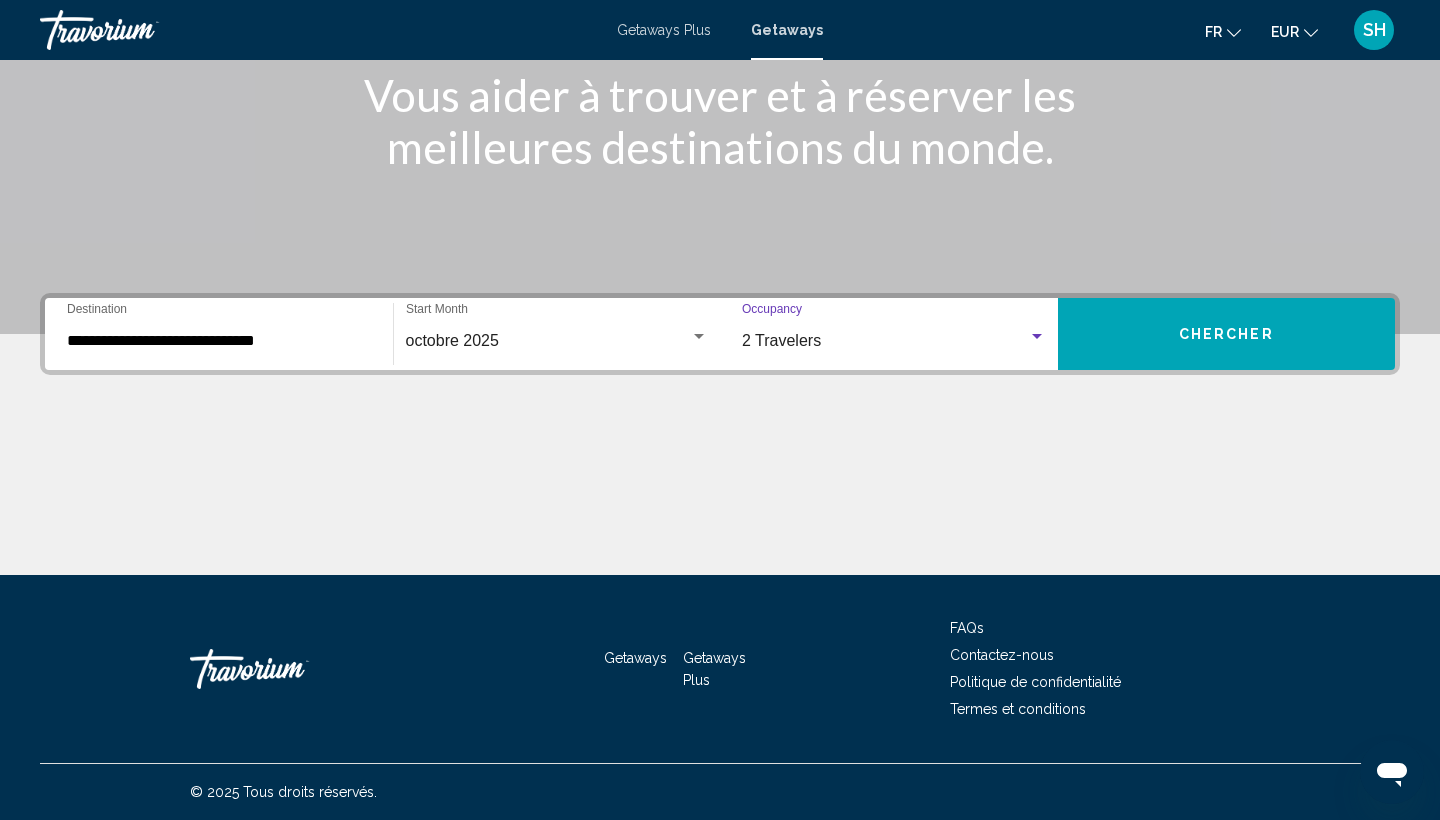 click on "Chercher" at bounding box center (1227, 334) 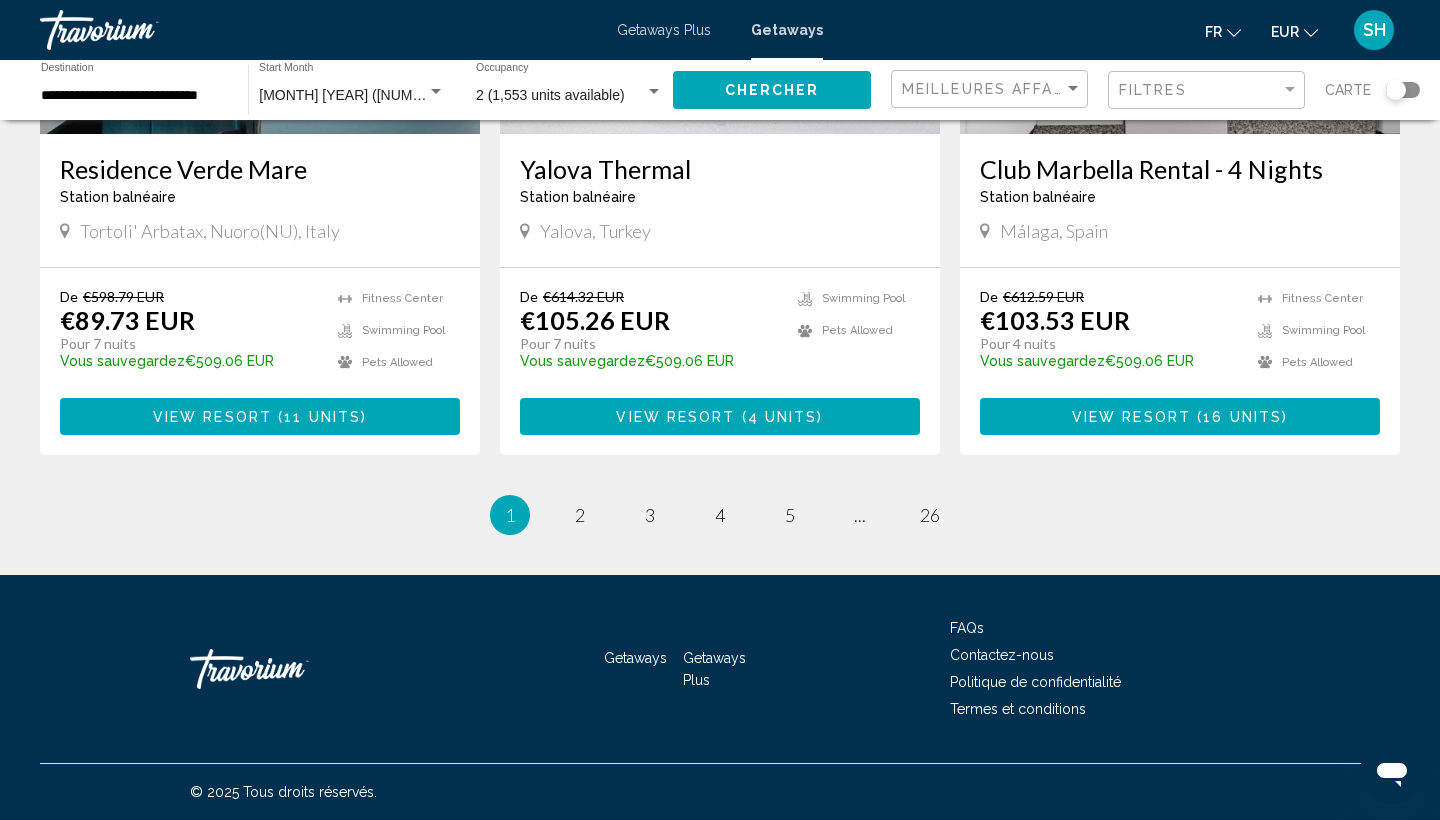 scroll, scrollTop: 2472, scrollLeft: 0, axis: vertical 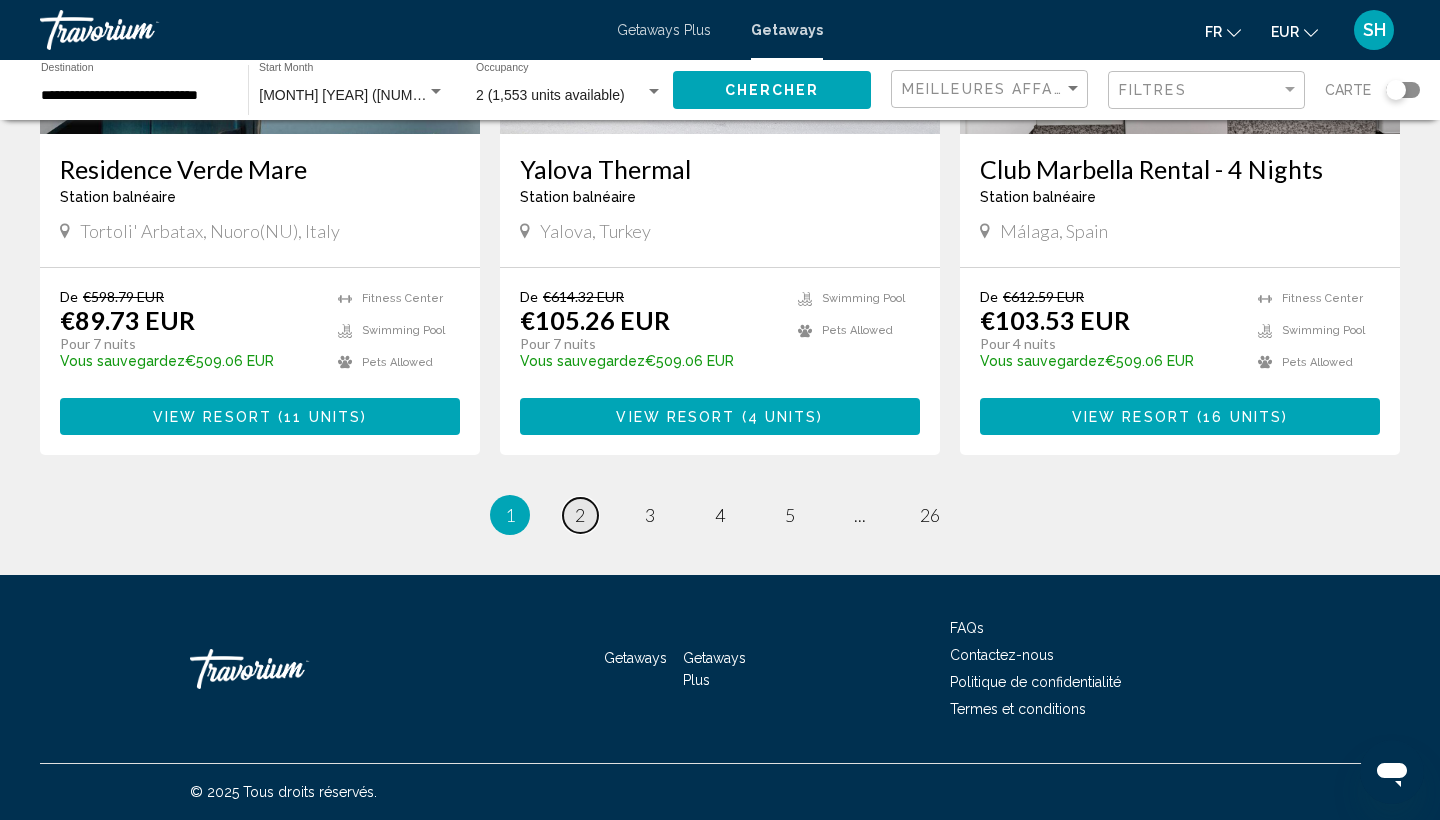 click on "2" at bounding box center (580, 515) 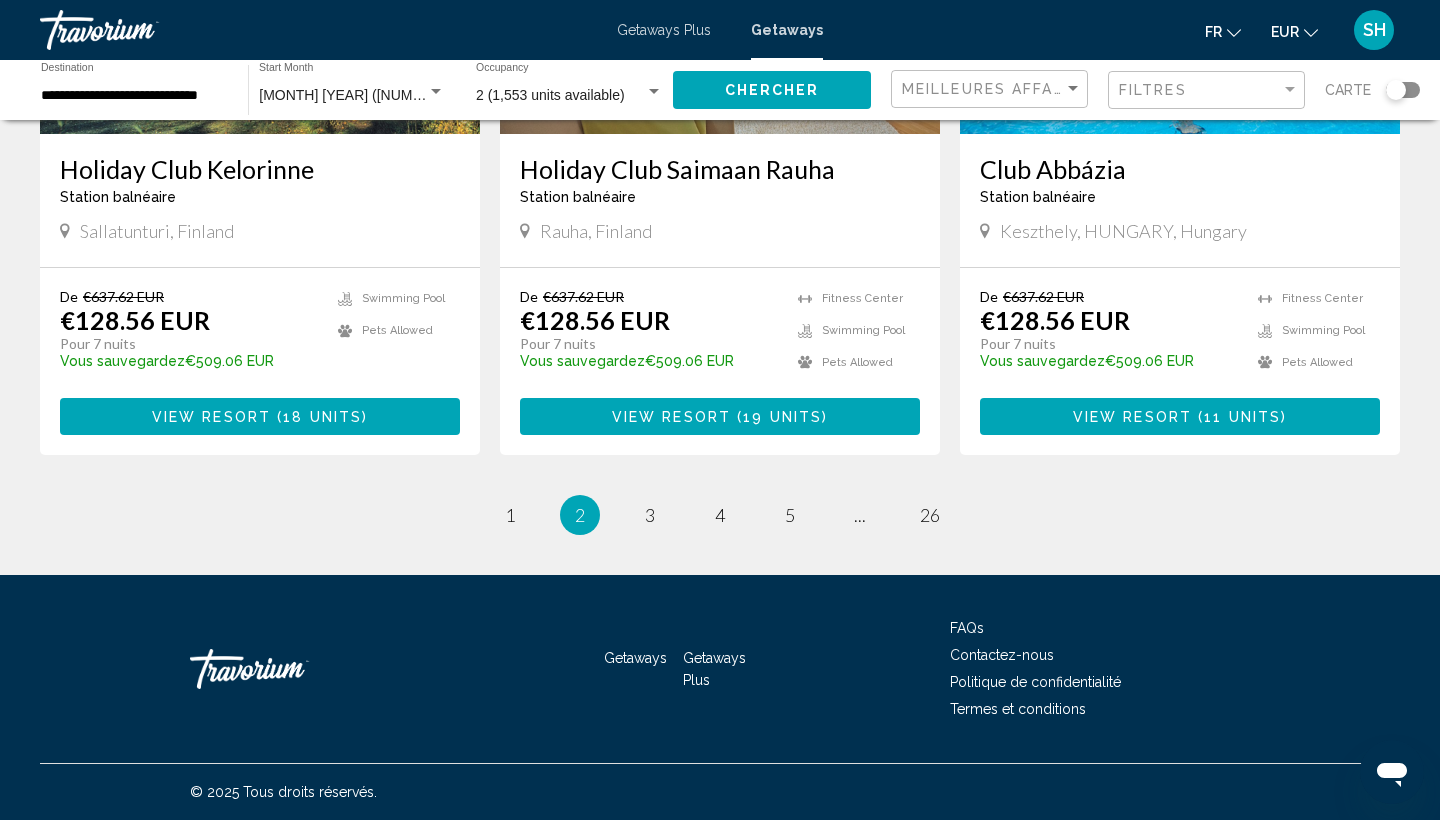 scroll, scrollTop: 2471, scrollLeft: 0, axis: vertical 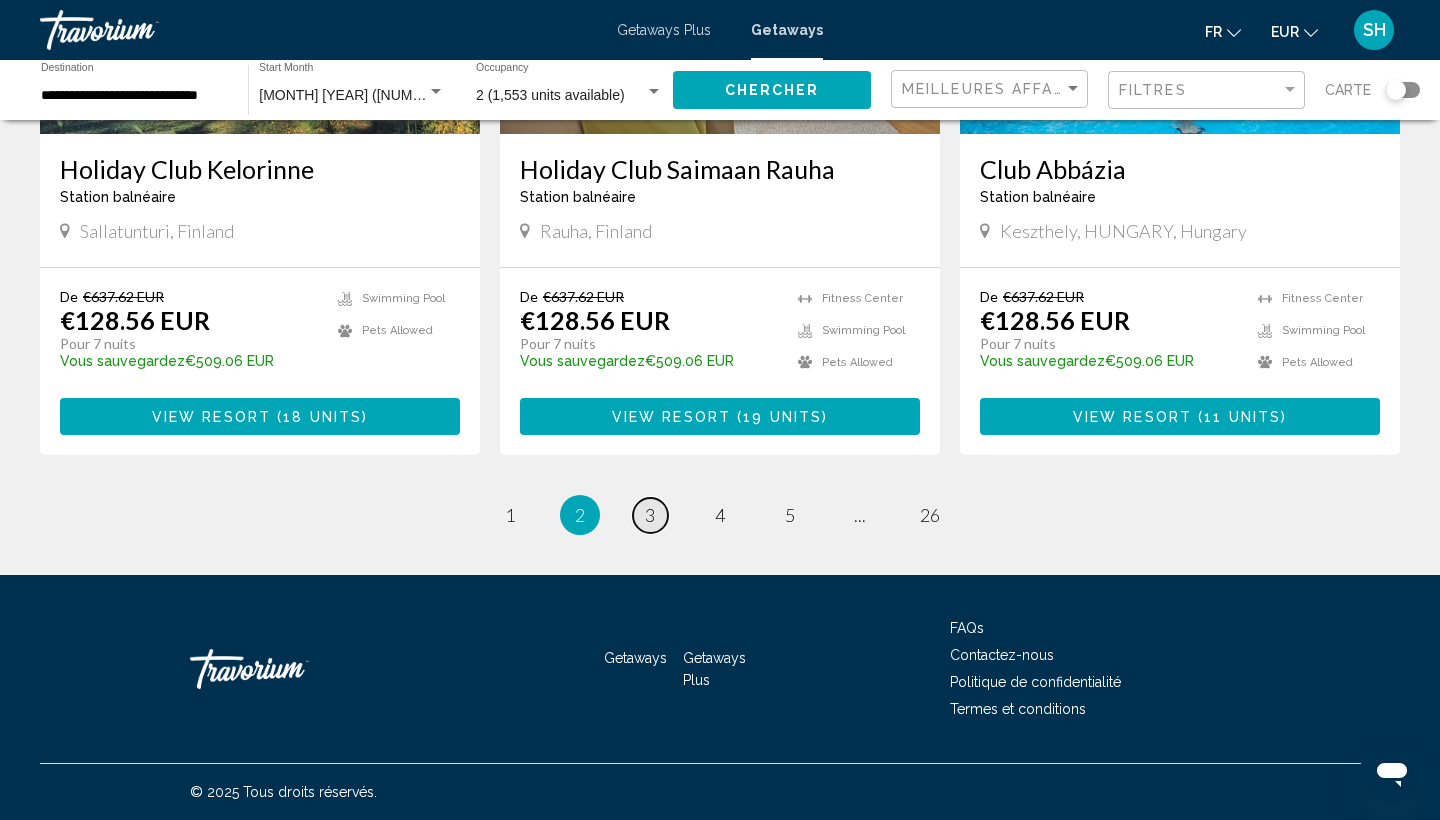 click on "page  3" at bounding box center [650, 515] 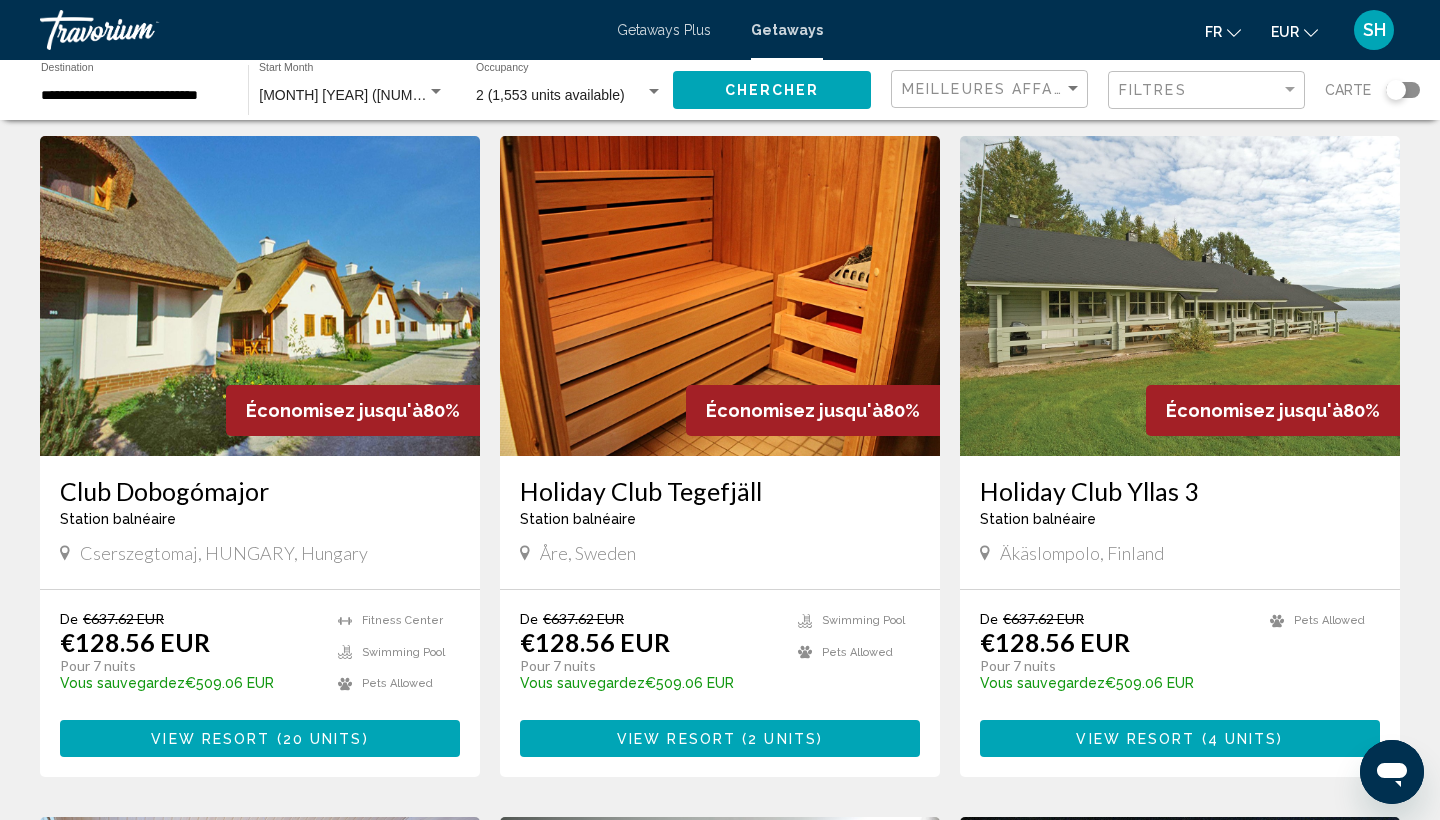 scroll, scrollTop: 1467, scrollLeft: 0, axis: vertical 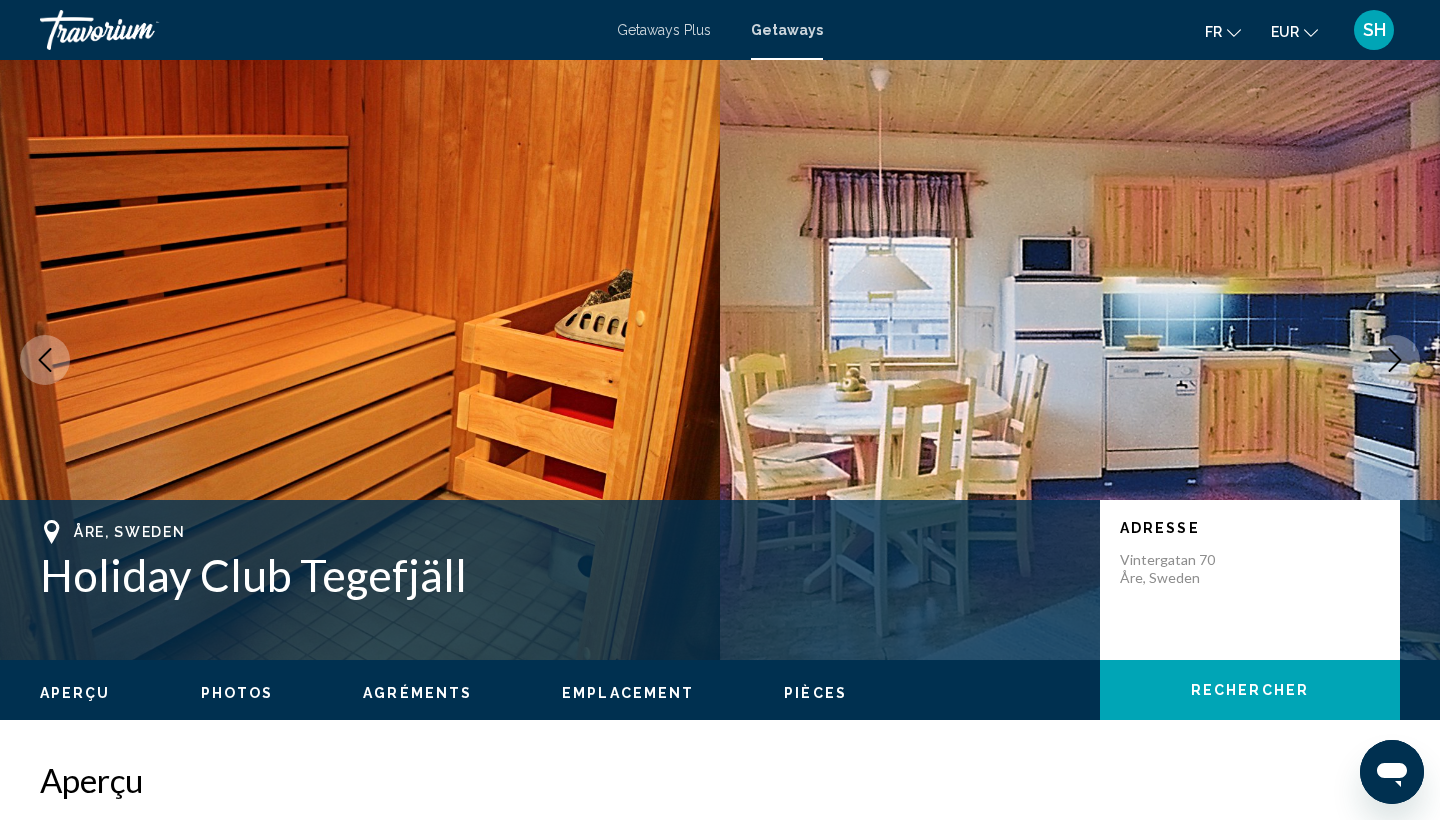 click 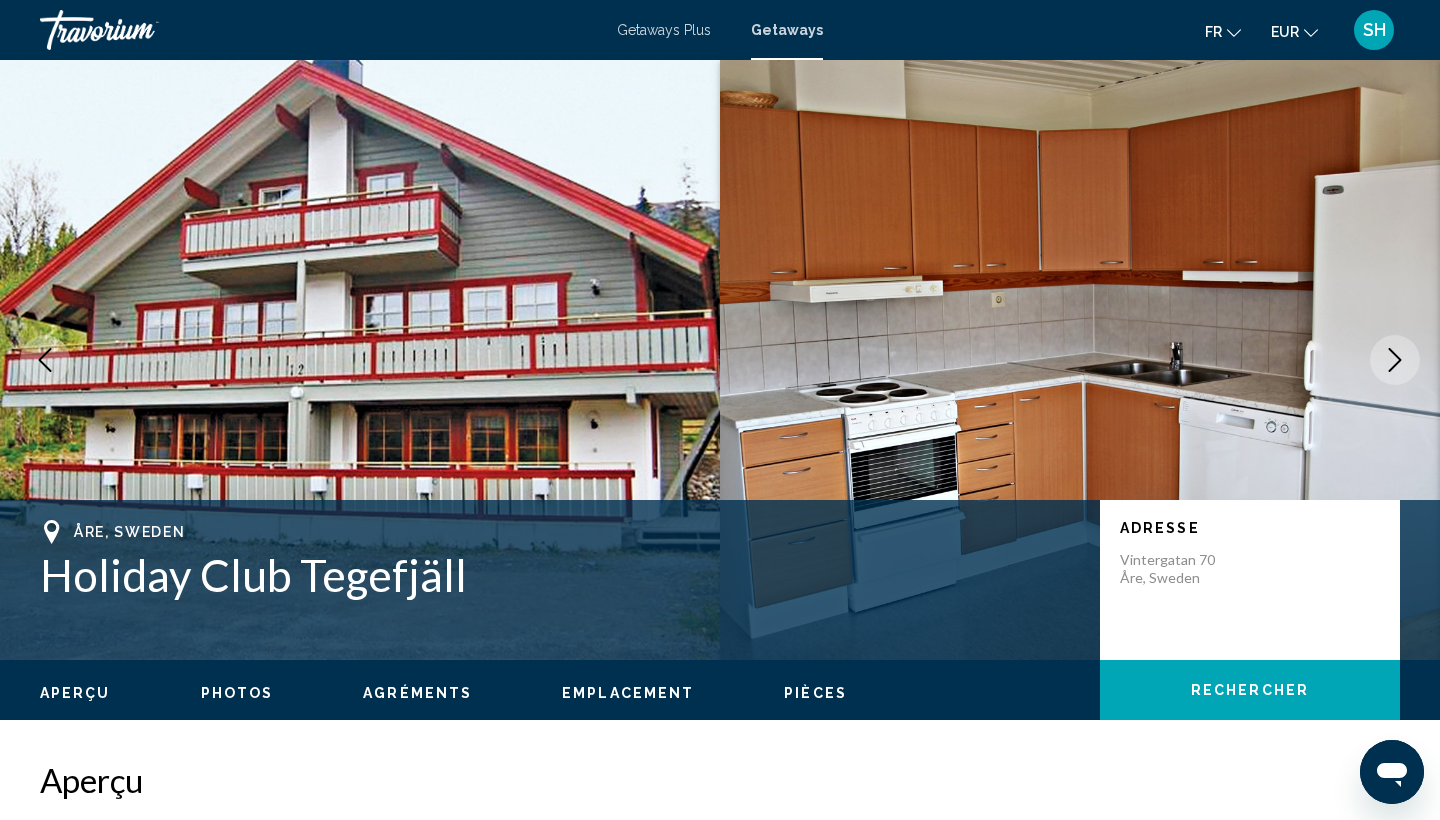 click 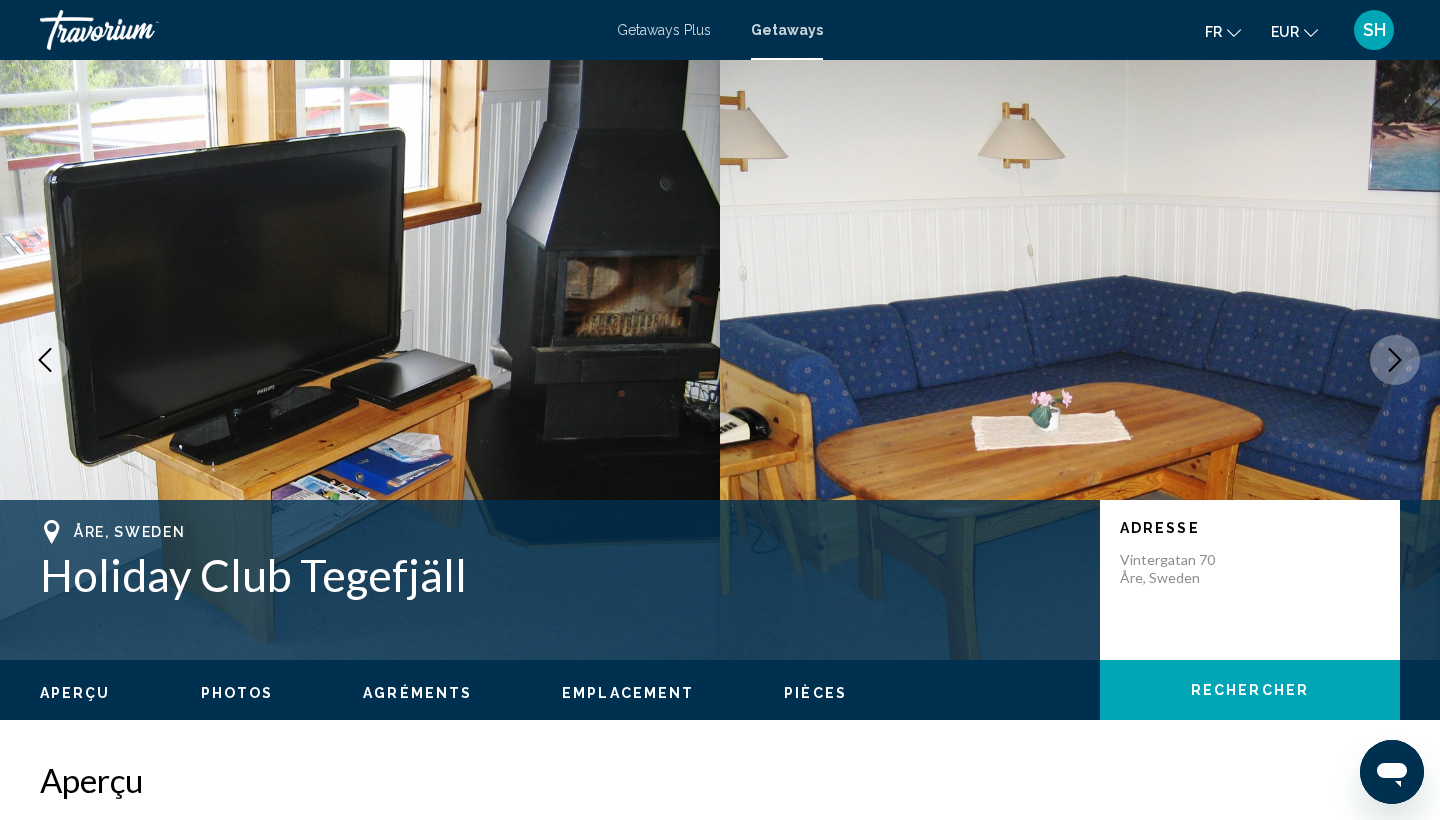 click 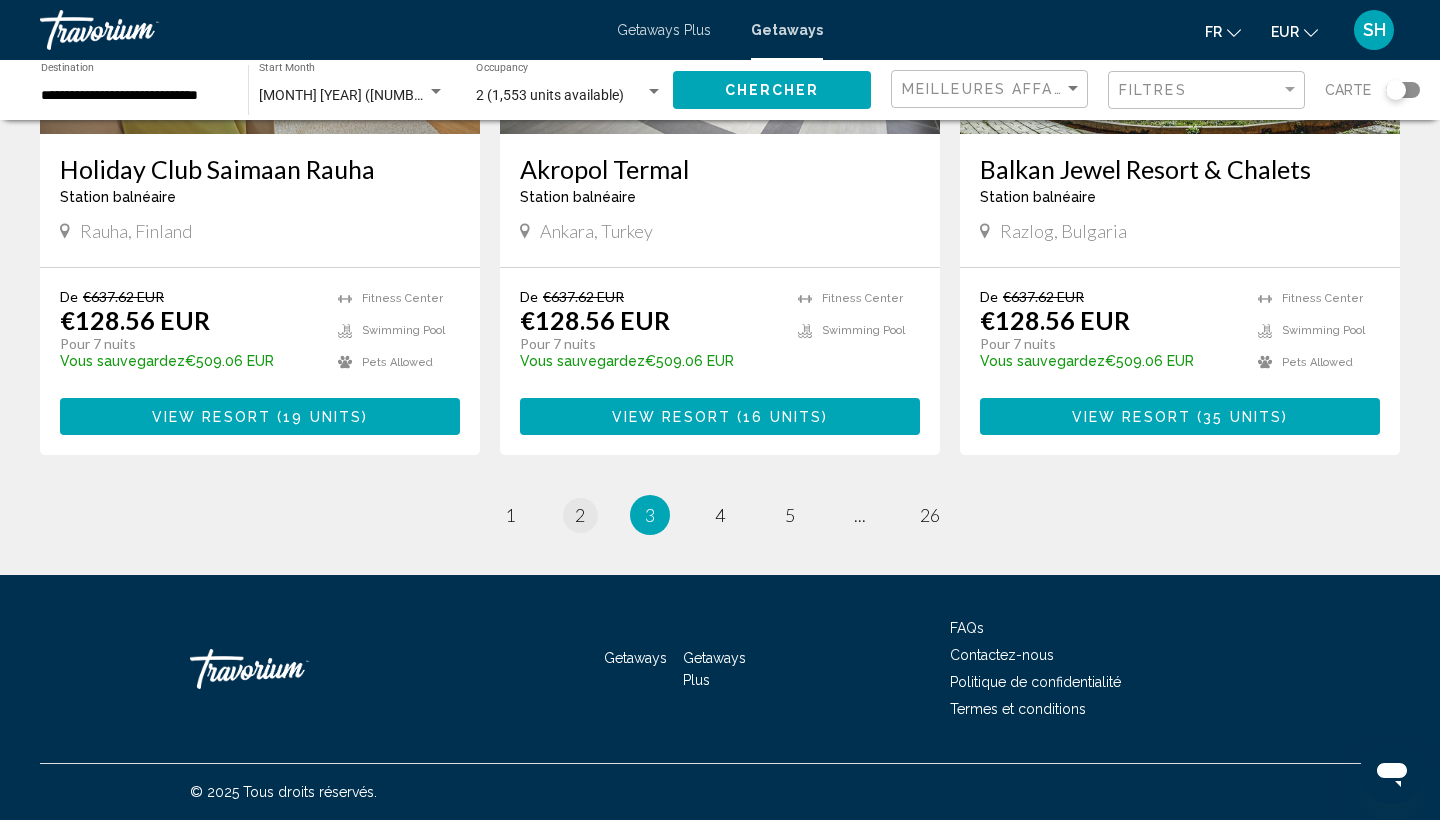 scroll, scrollTop: 2471, scrollLeft: 0, axis: vertical 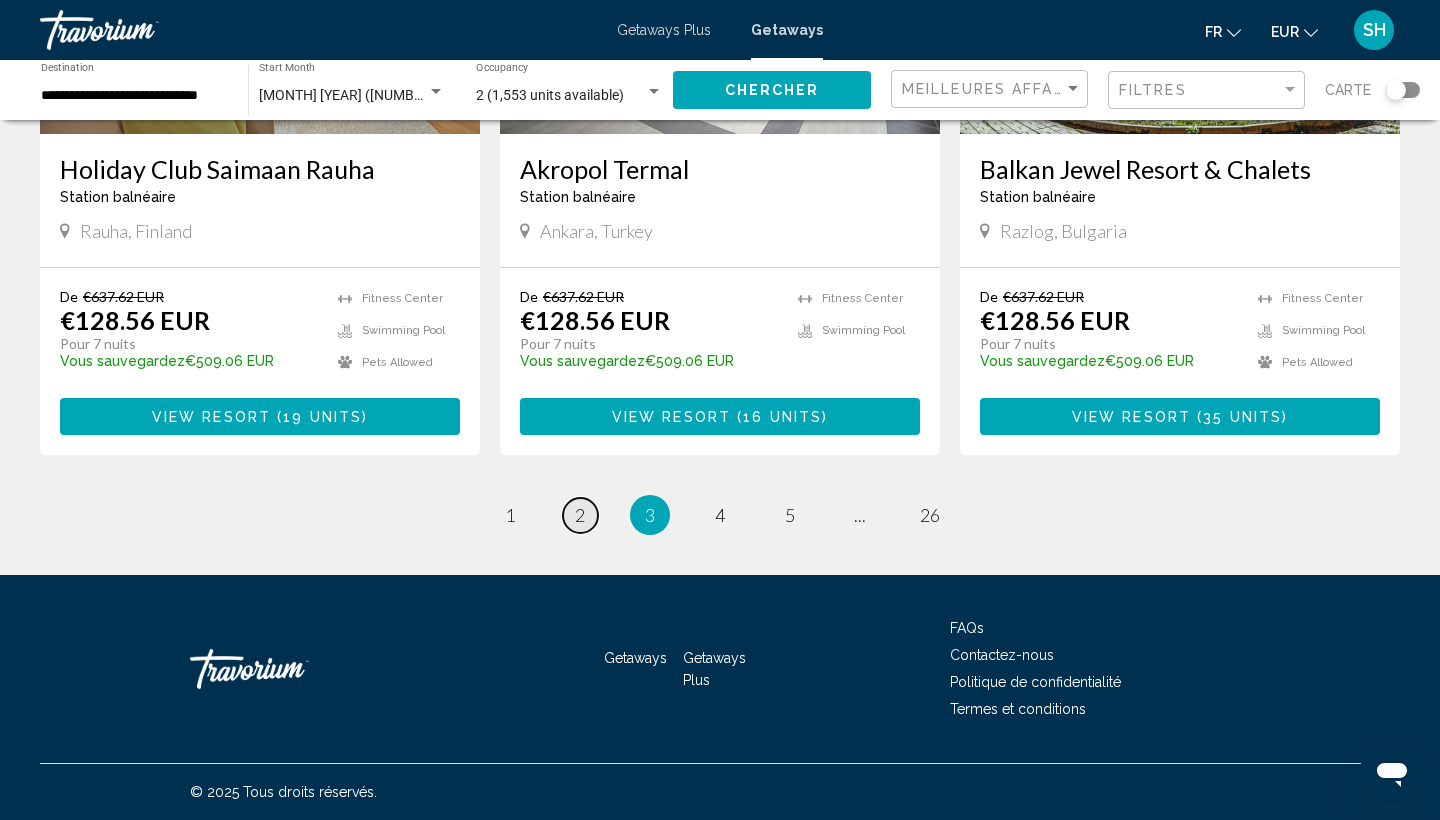 click on "2" at bounding box center [580, 515] 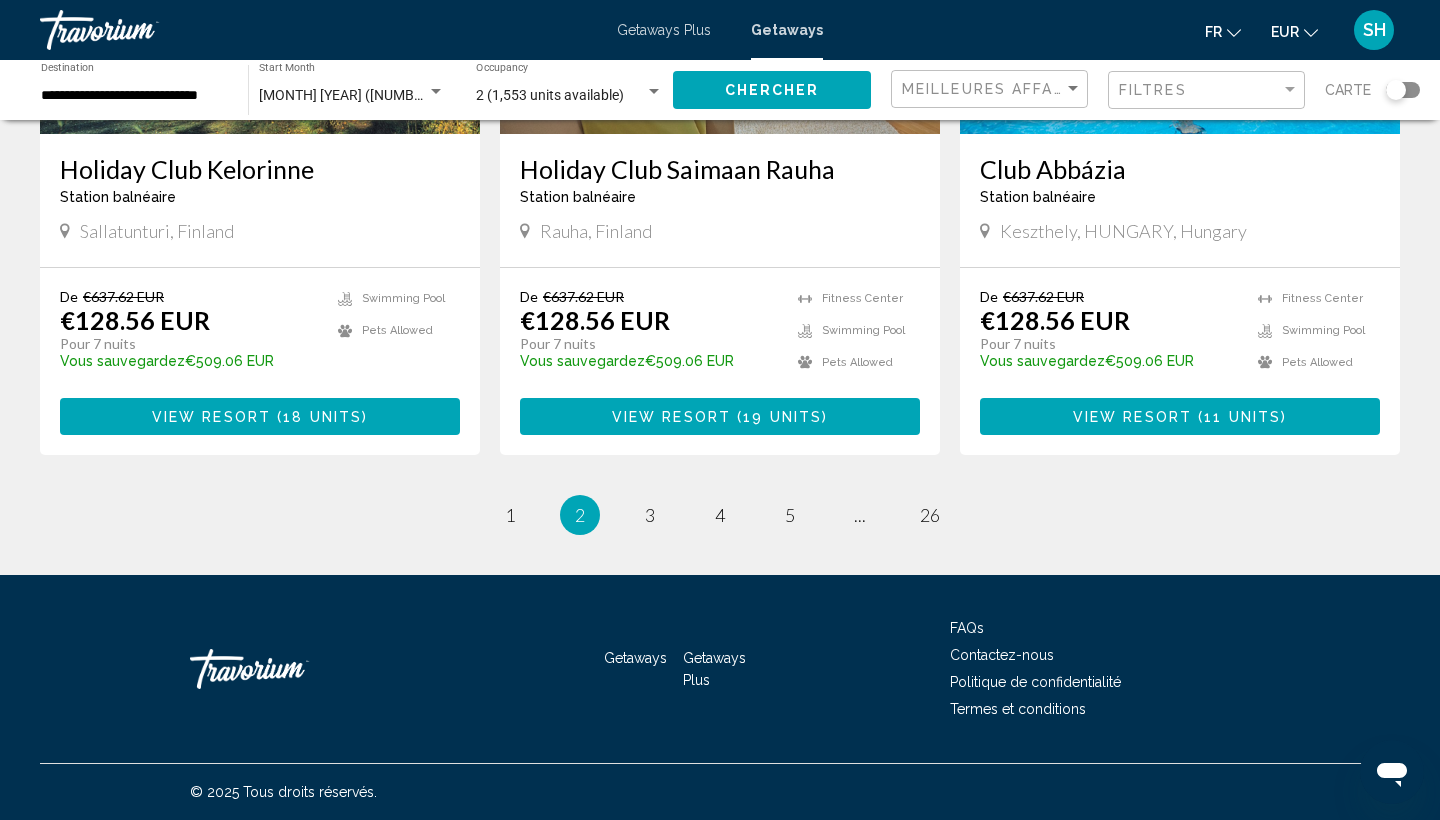 scroll, scrollTop: 2471, scrollLeft: 0, axis: vertical 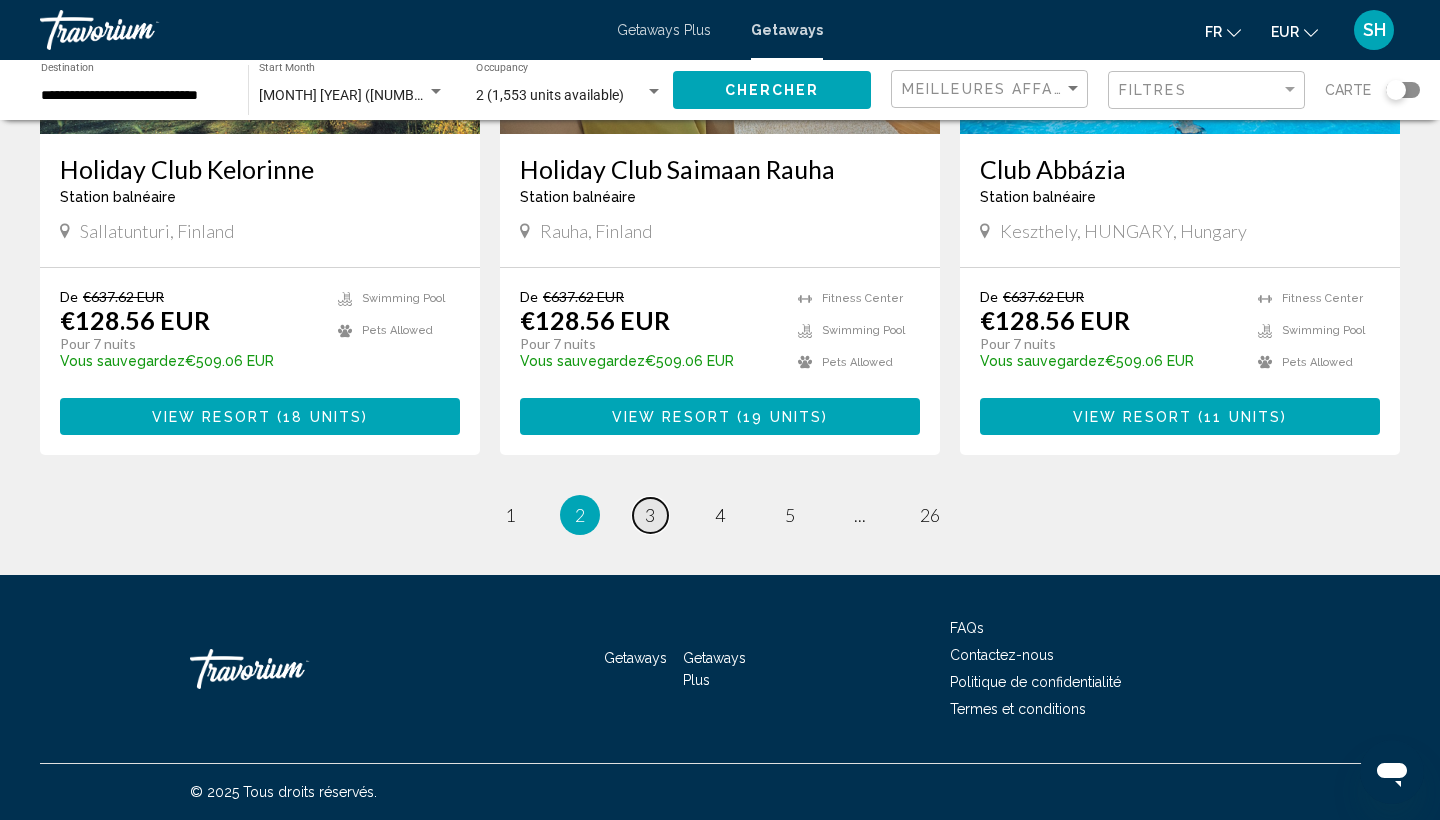 click on "3" at bounding box center [650, 515] 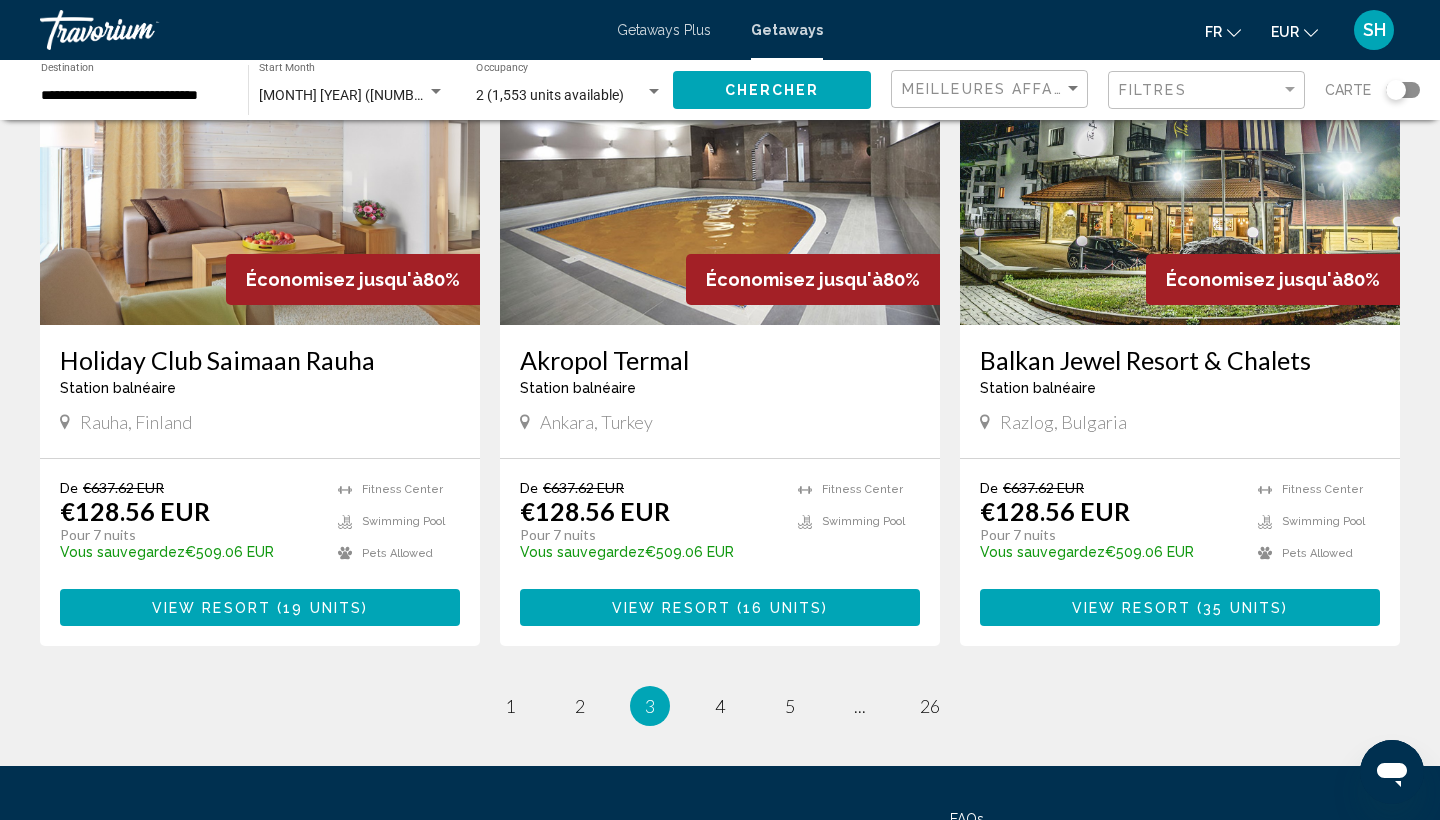 scroll, scrollTop: 2297, scrollLeft: 0, axis: vertical 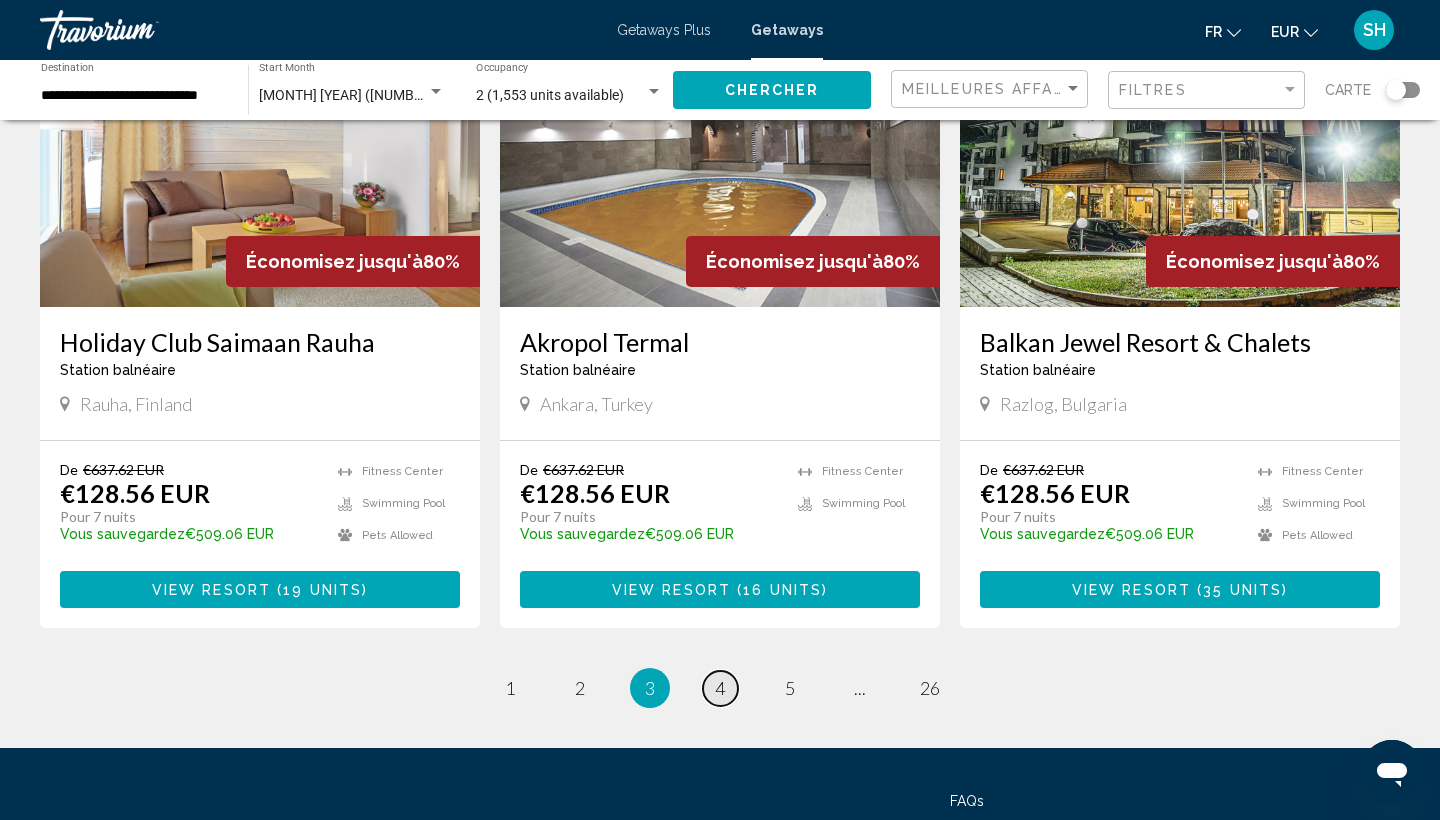 click on "4" at bounding box center (720, 688) 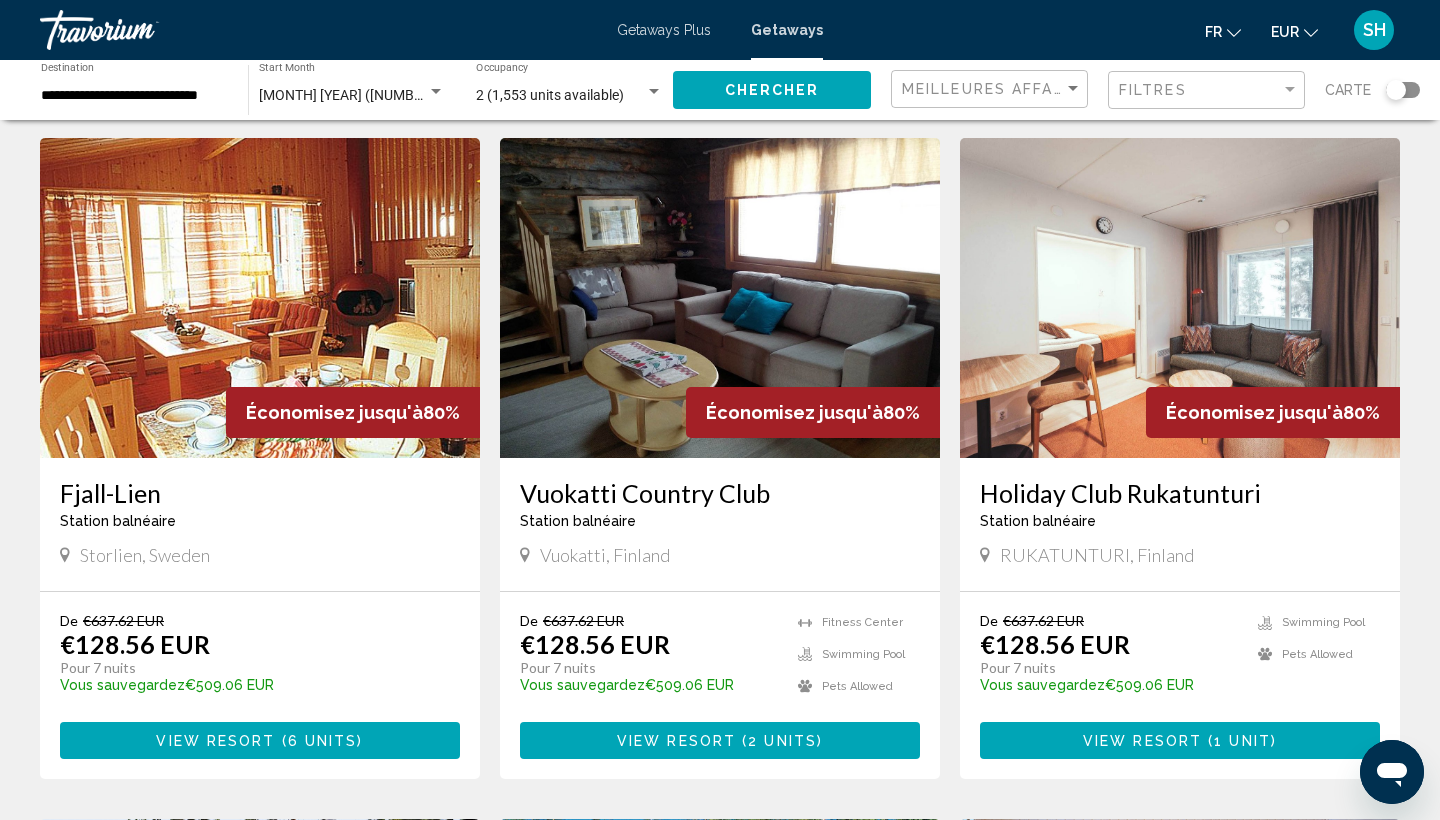 scroll, scrollTop: 86, scrollLeft: 0, axis: vertical 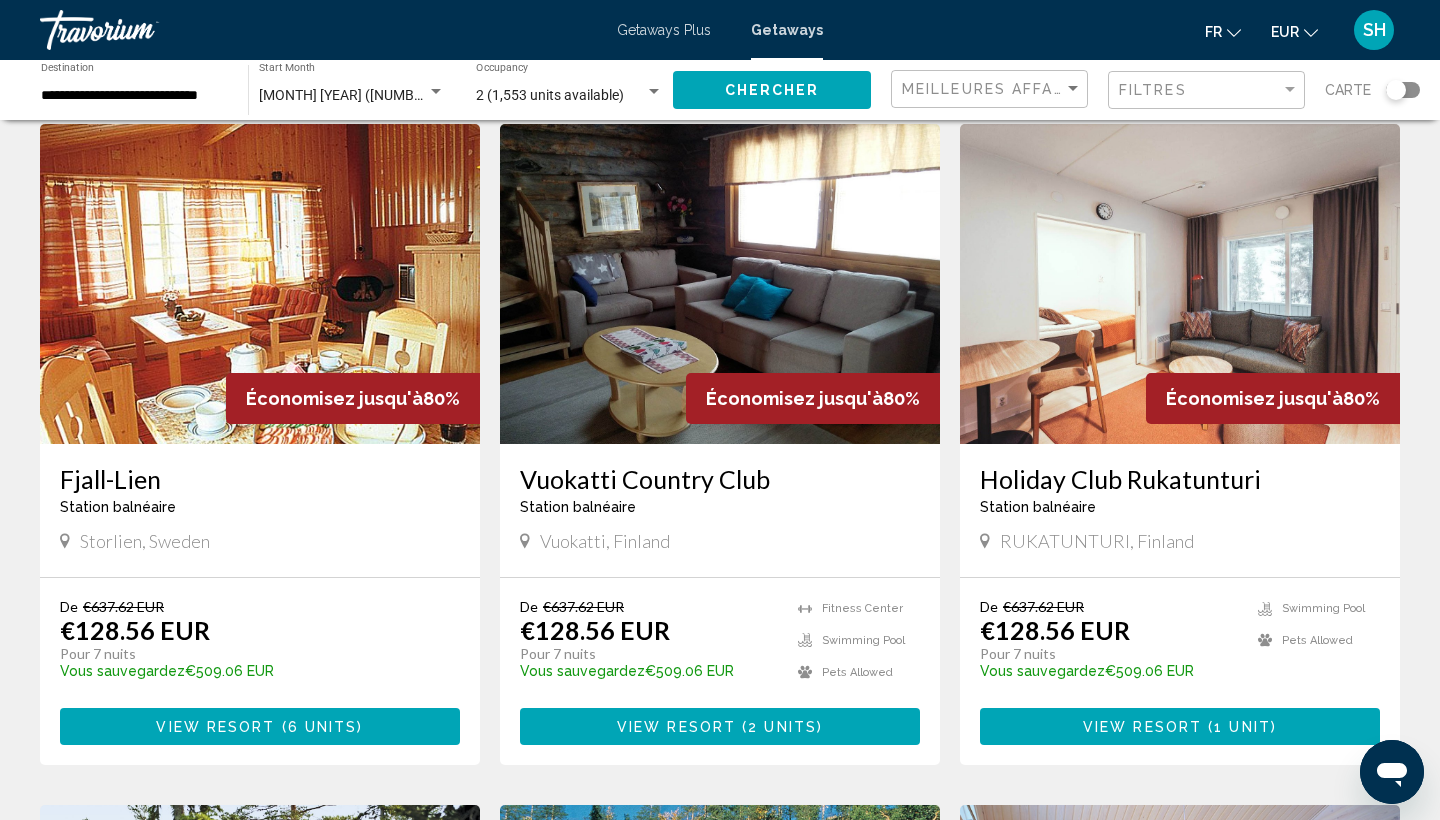 click at bounding box center (260, 284) 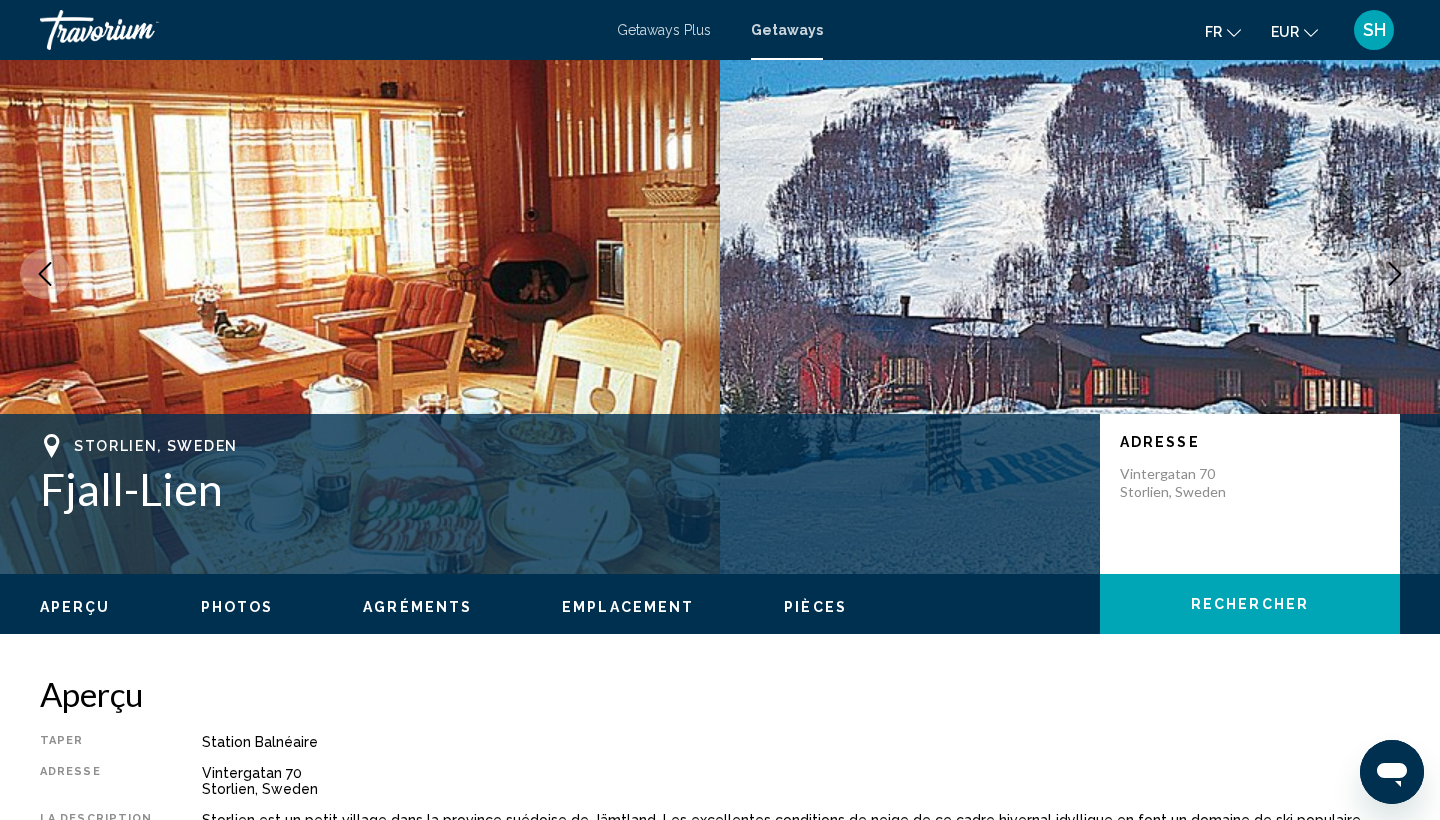 scroll, scrollTop: 0, scrollLeft: 0, axis: both 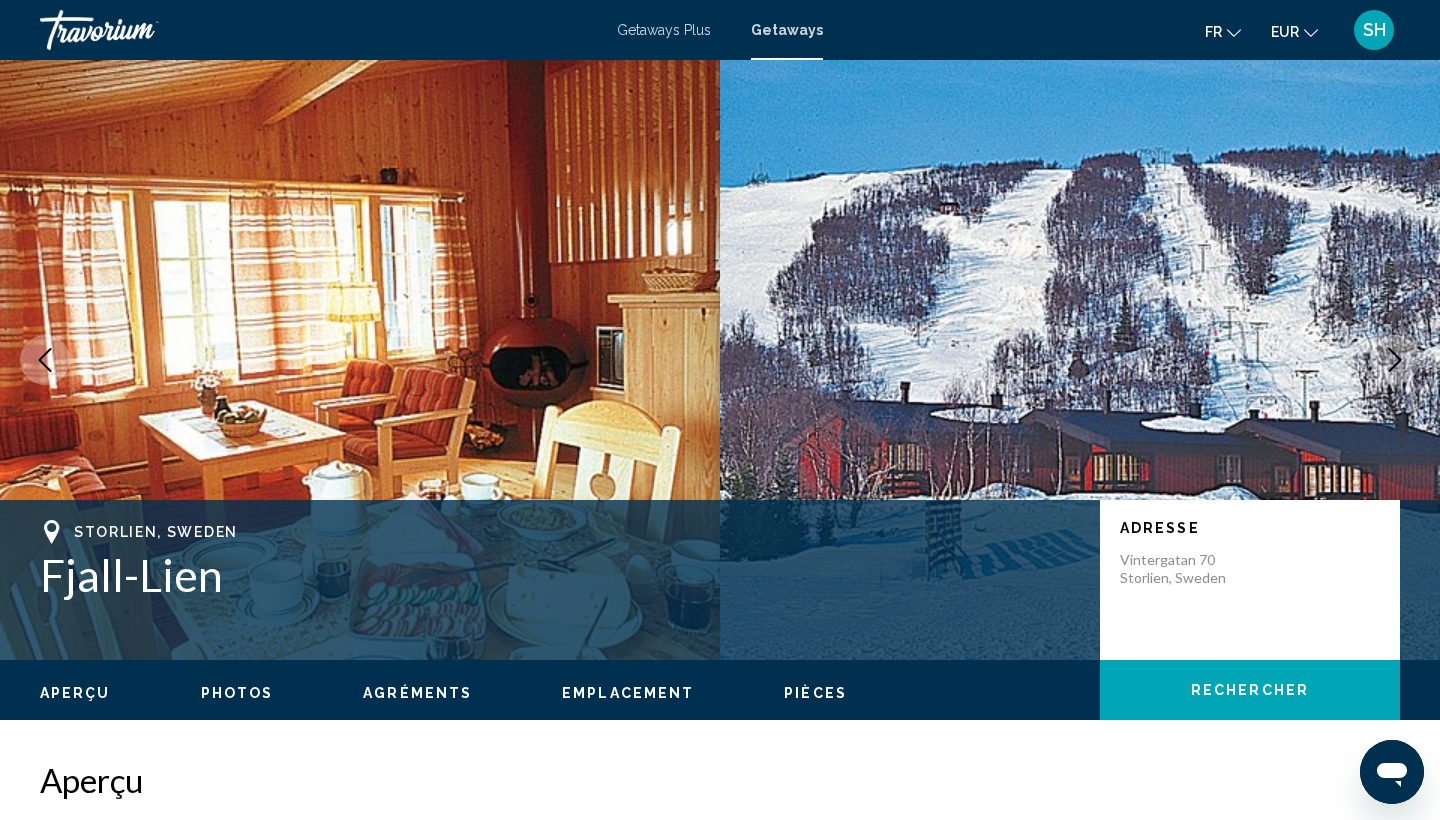 click 